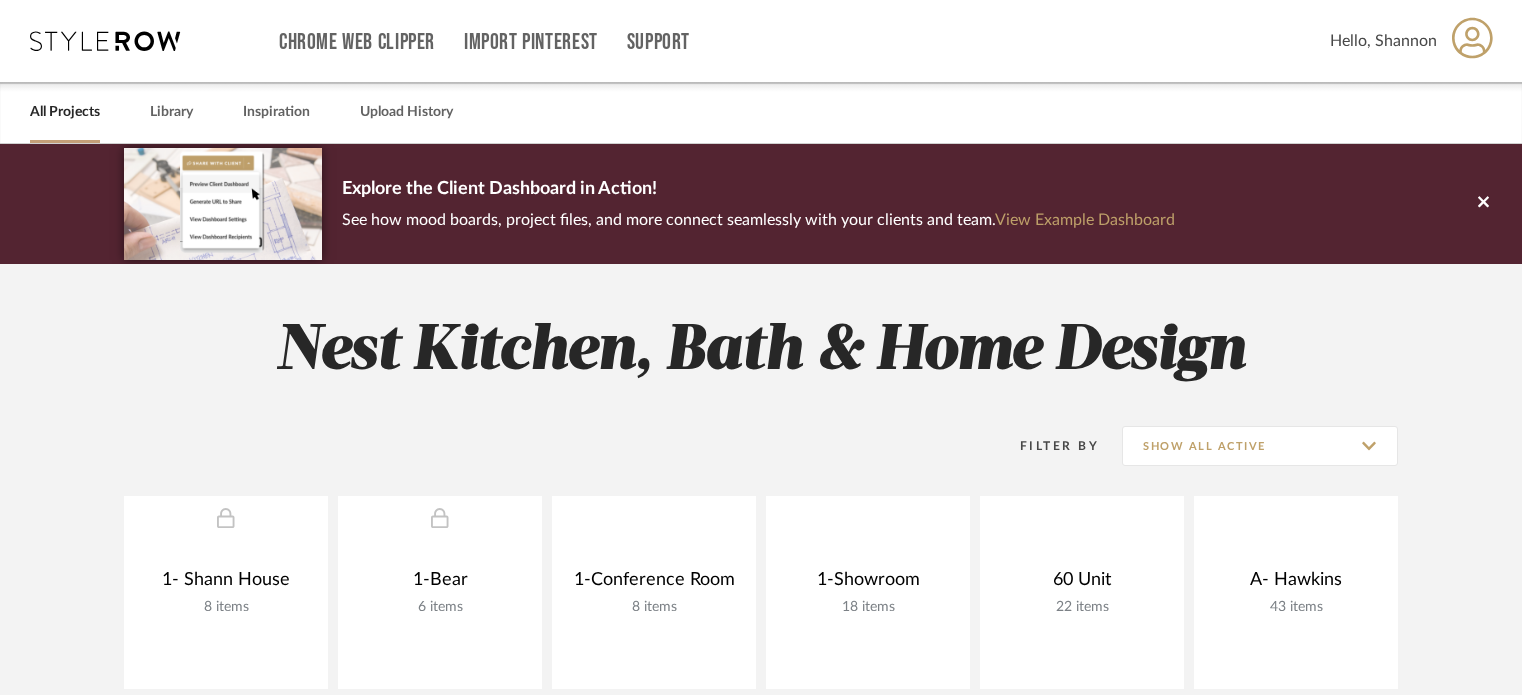 scroll, scrollTop: 0, scrollLeft: 0, axis: both 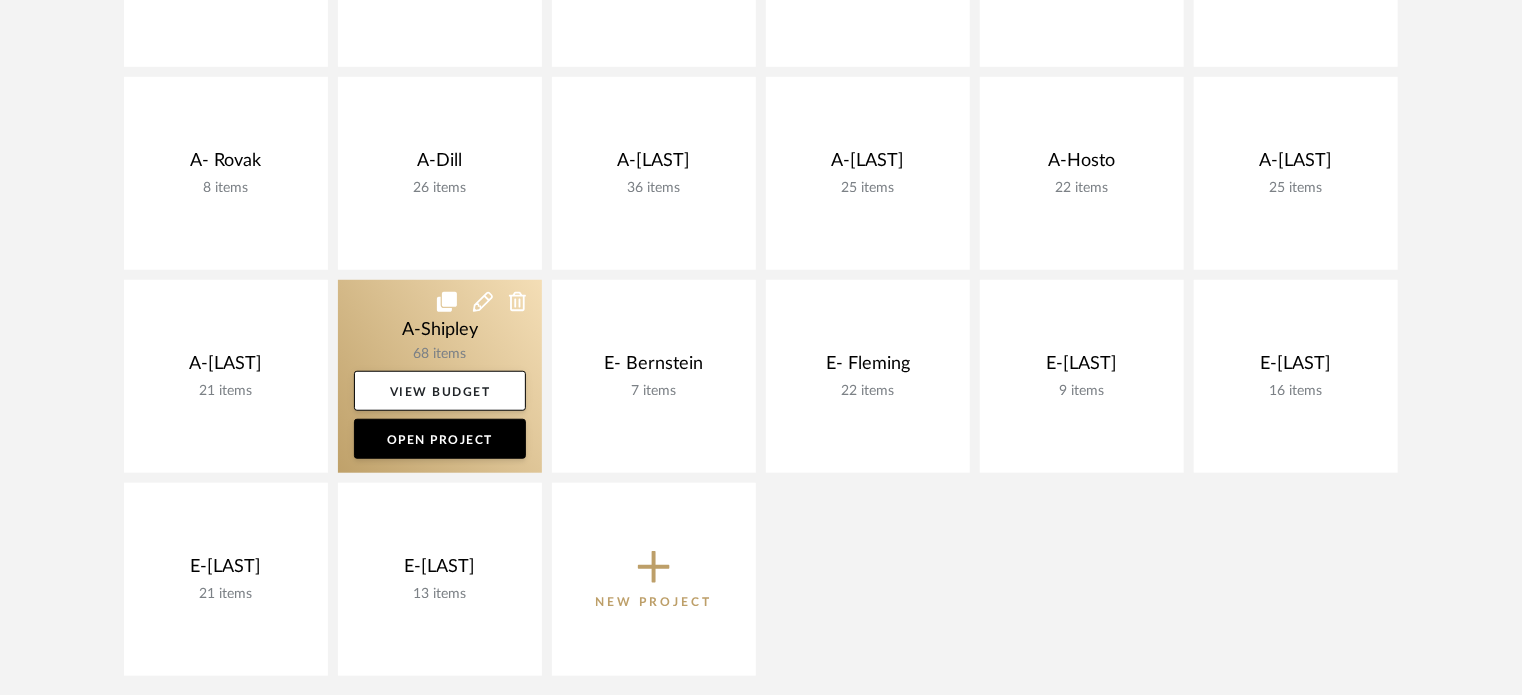 click 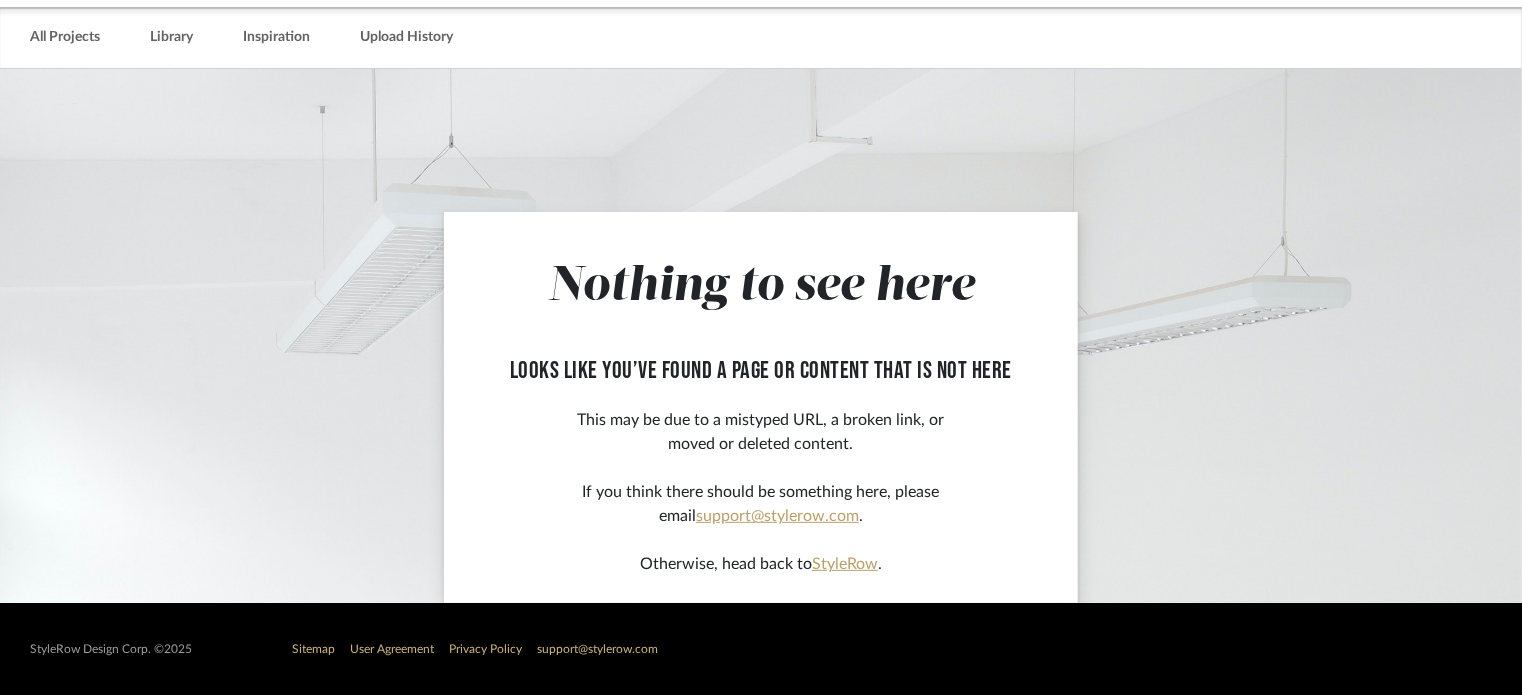 scroll, scrollTop: 0, scrollLeft: 0, axis: both 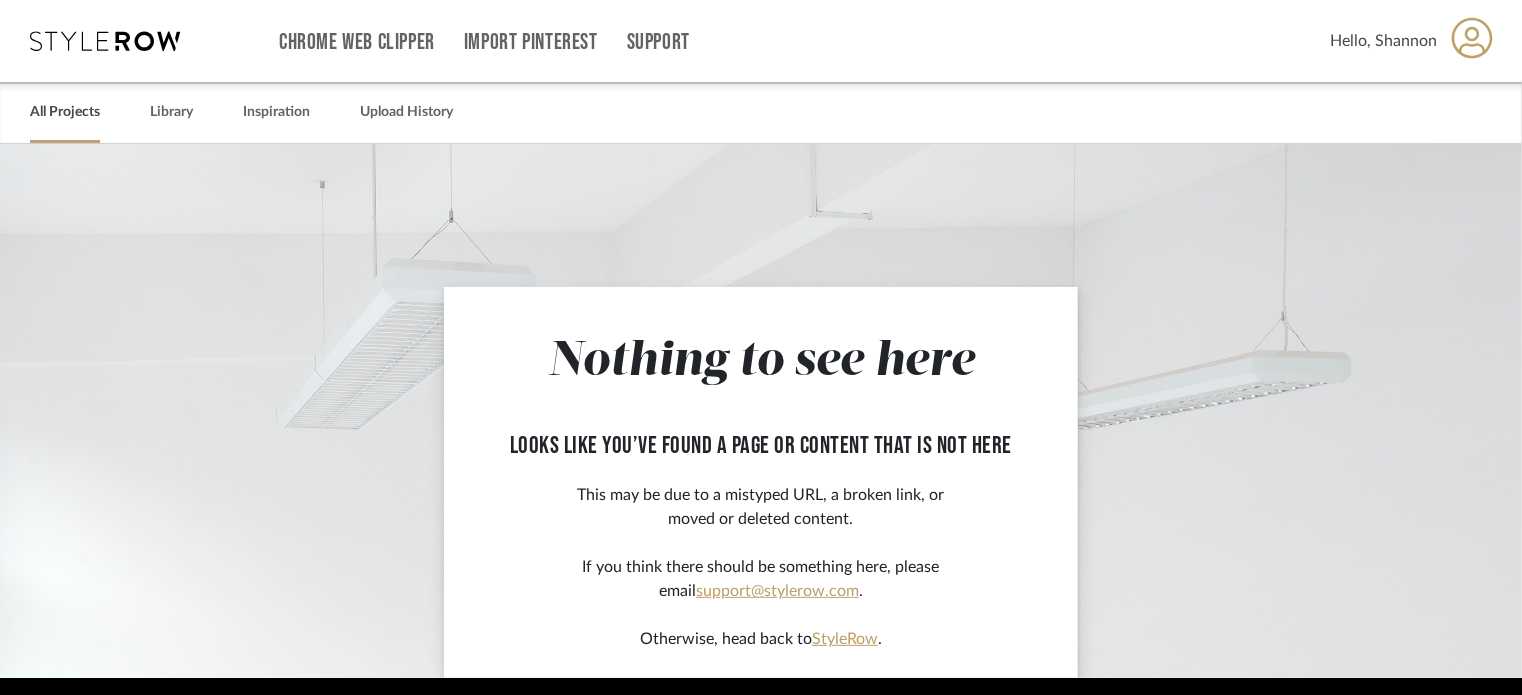 click on "All Projects" at bounding box center [65, 112] 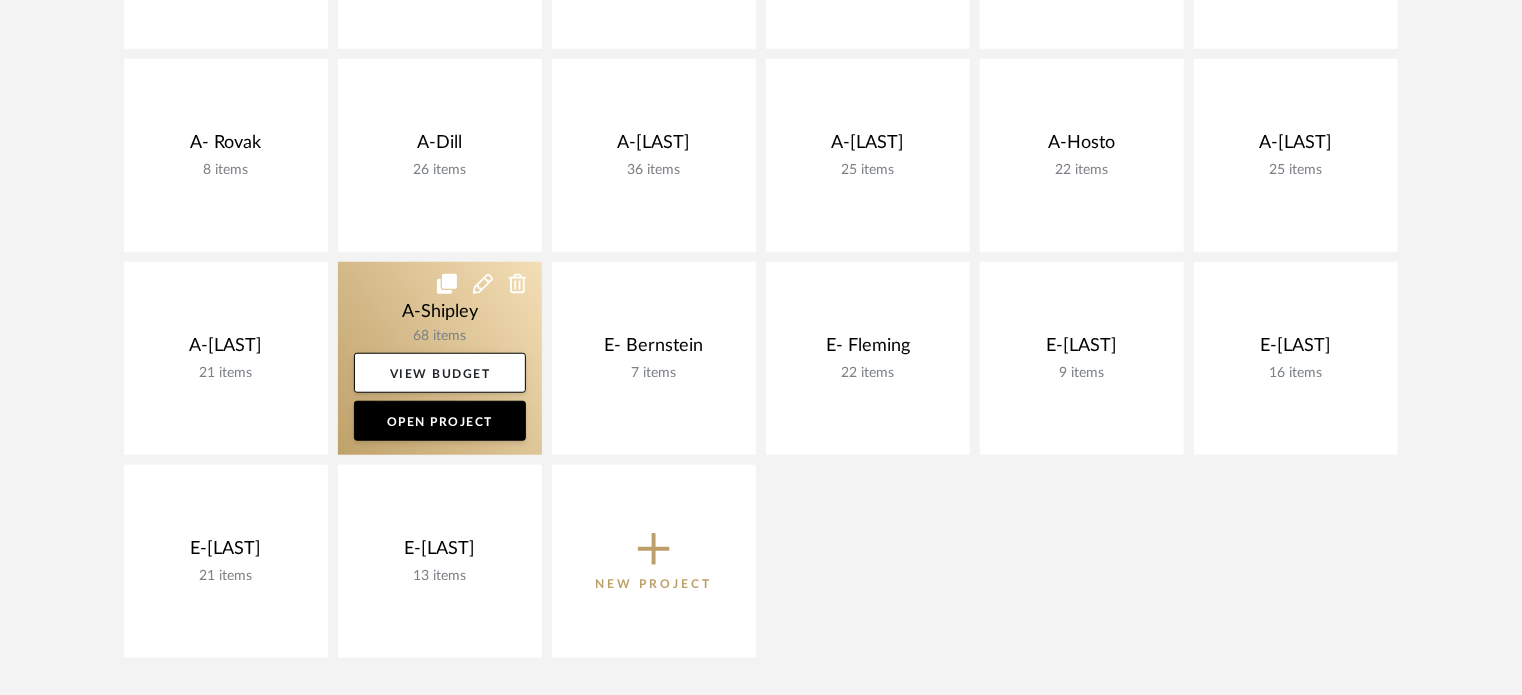 click 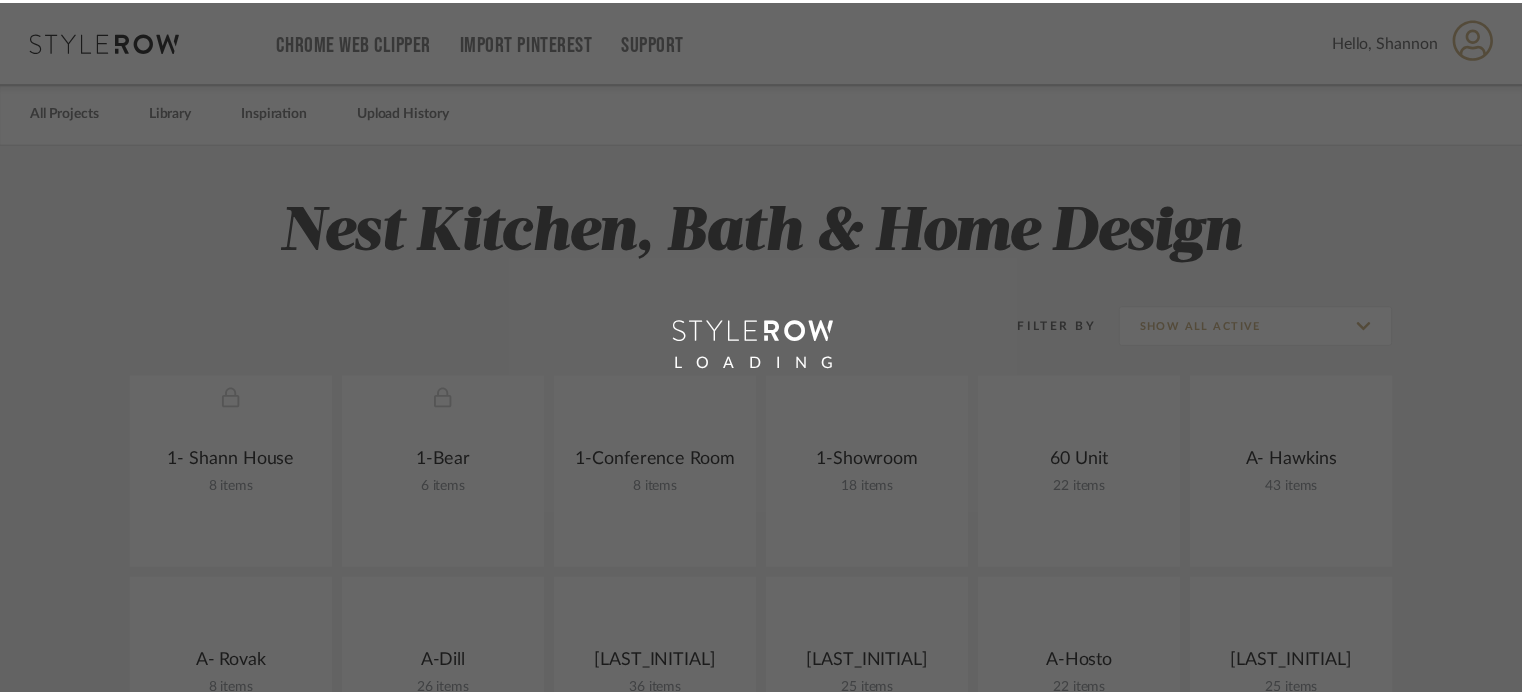 scroll, scrollTop: 0, scrollLeft: 0, axis: both 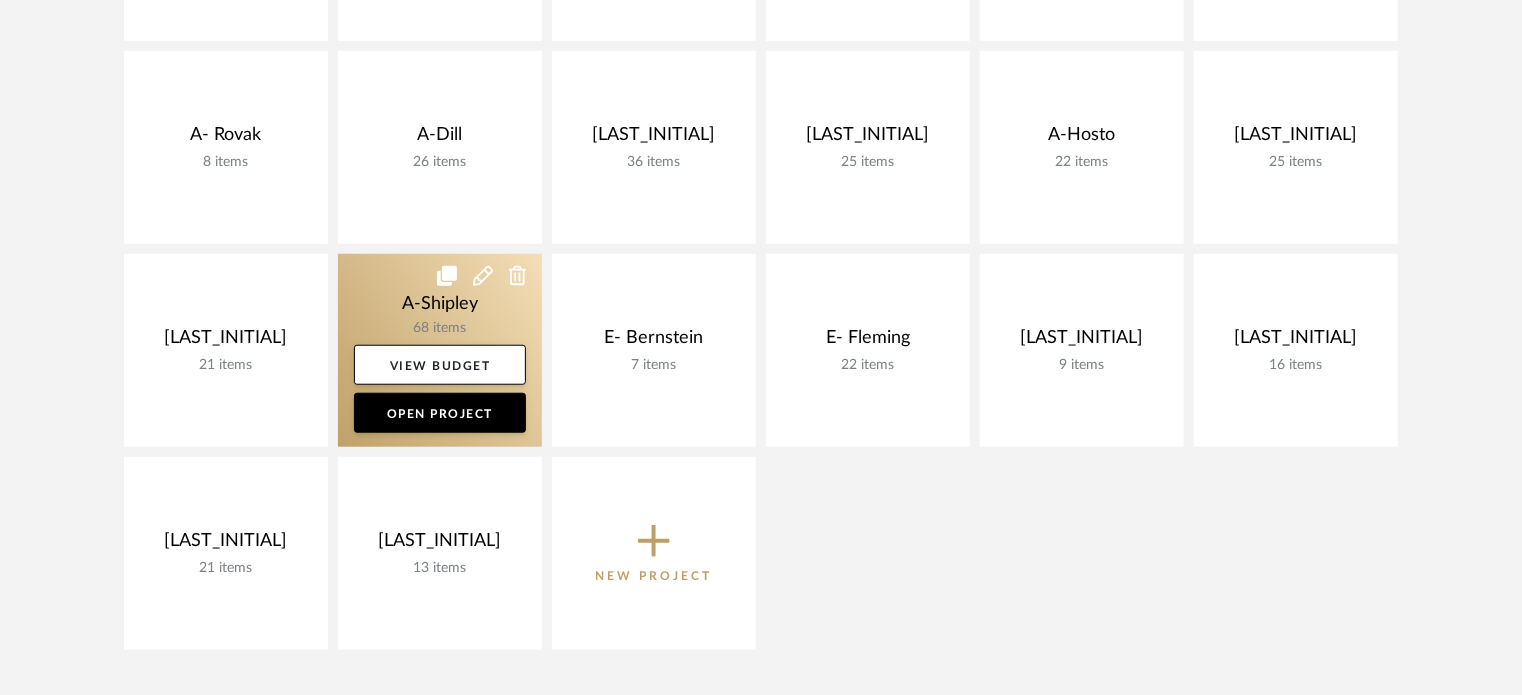 click 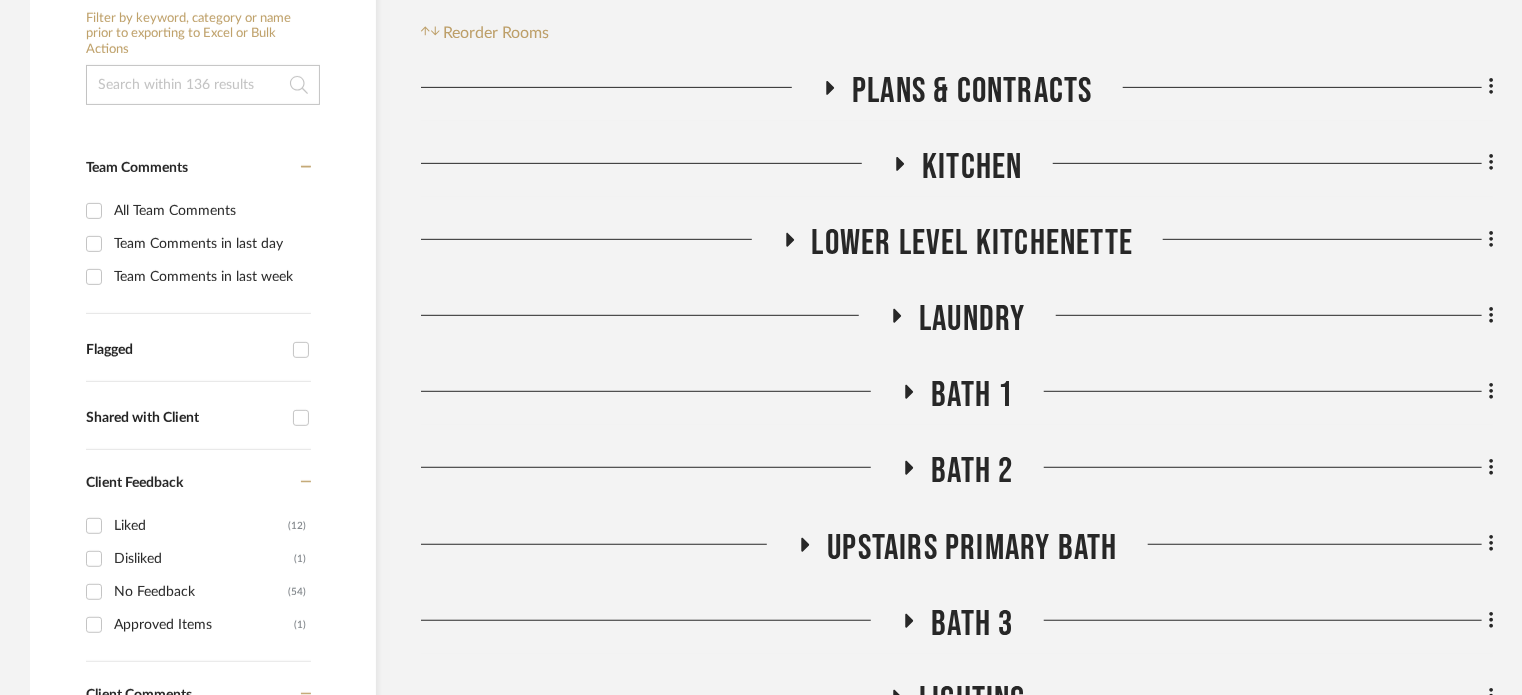 scroll, scrollTop: 404, scrollLeft: 0, axis: vertical 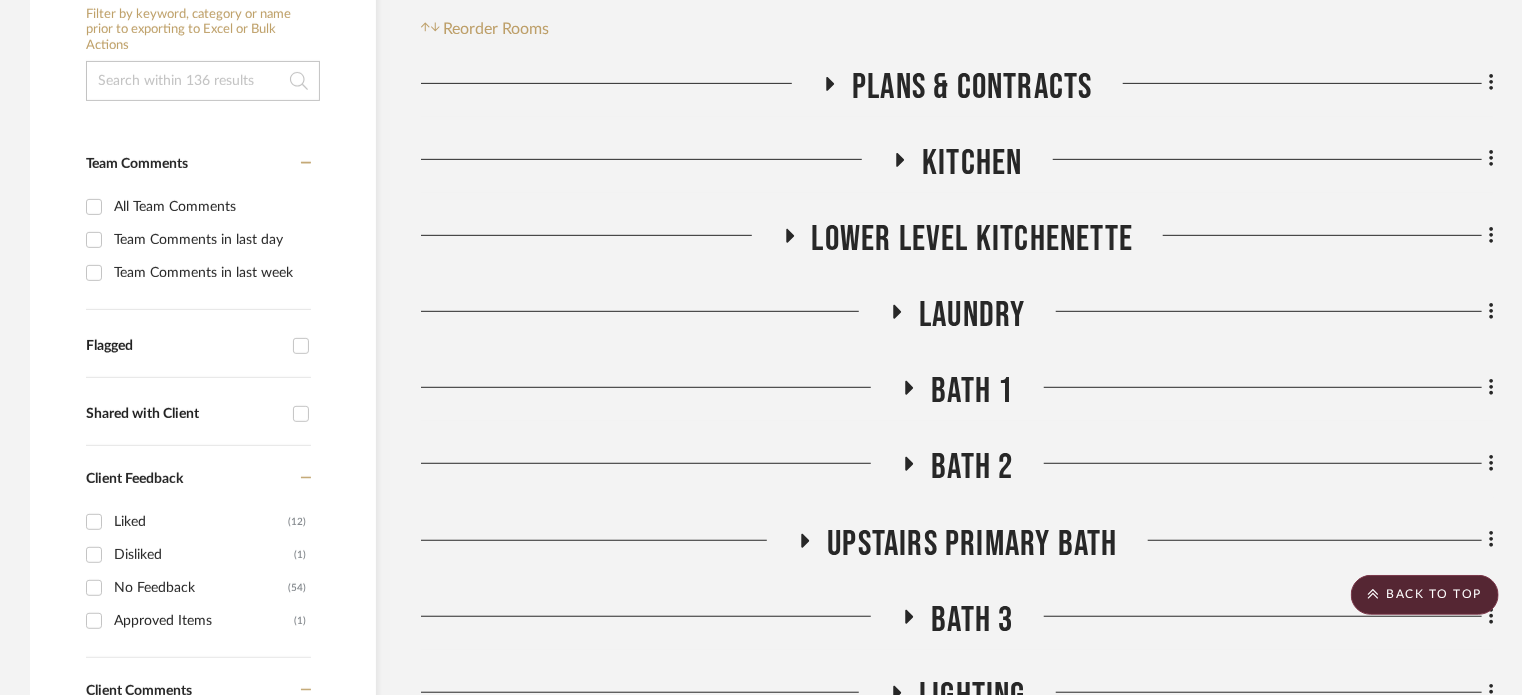 click 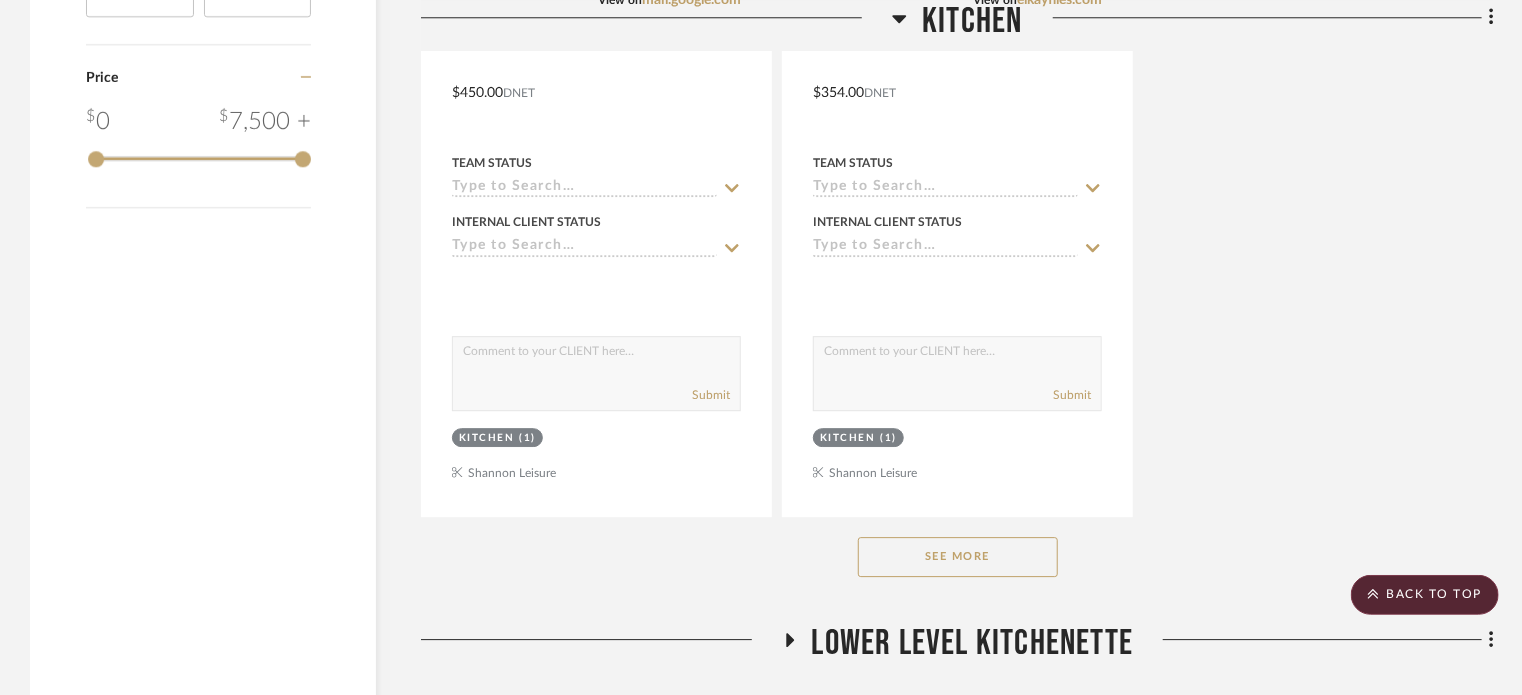 scroll, scrollTop: 2759, scrollLeft: 0, axis: vertical 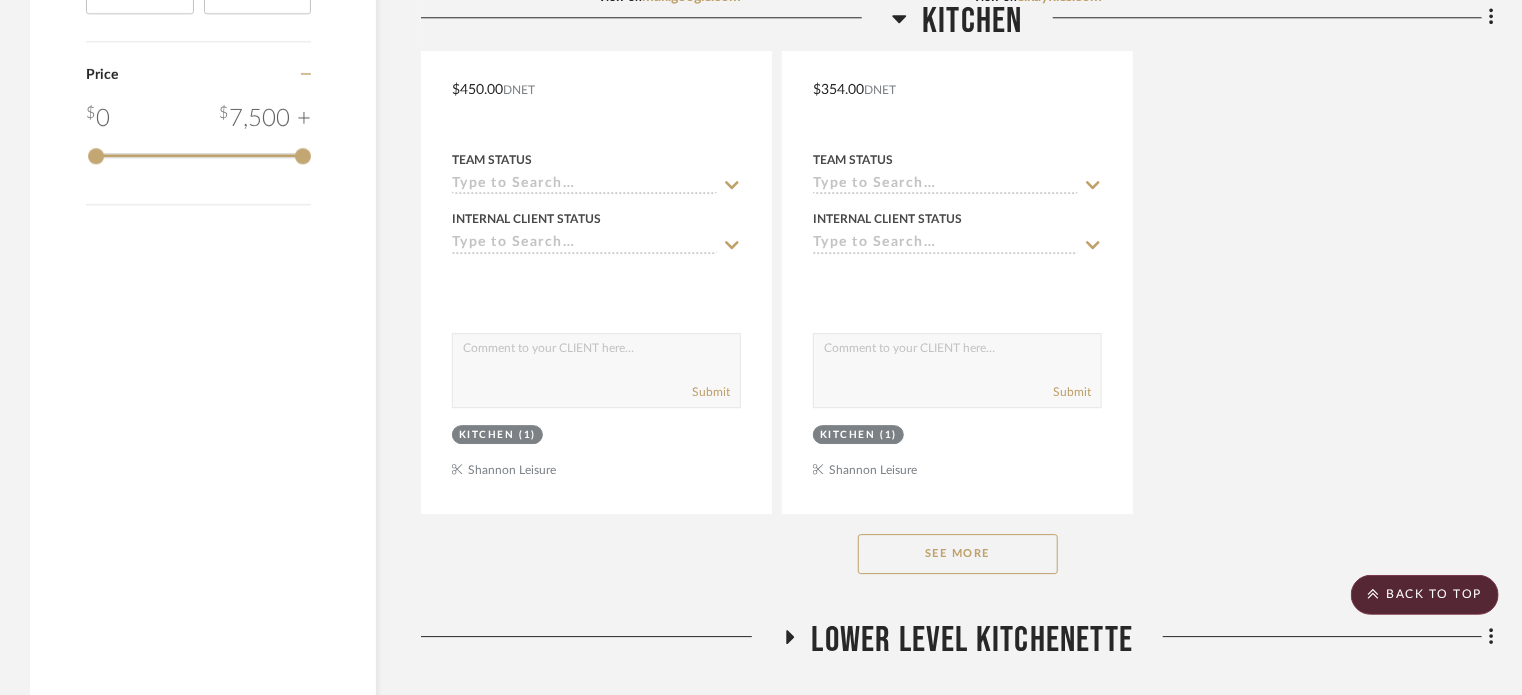 click on "See More" 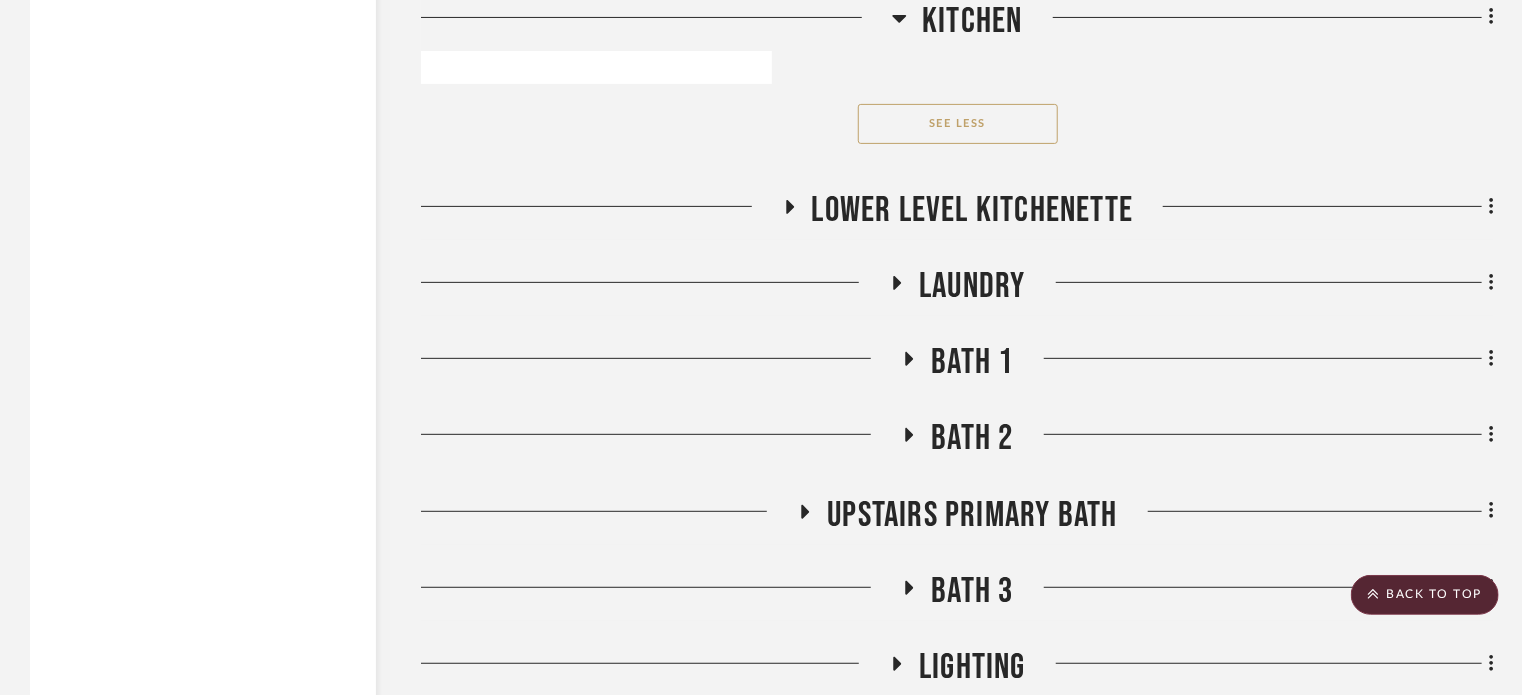 scroll, scrollTop: 4079, scrollLeft: 0, axis: vertical 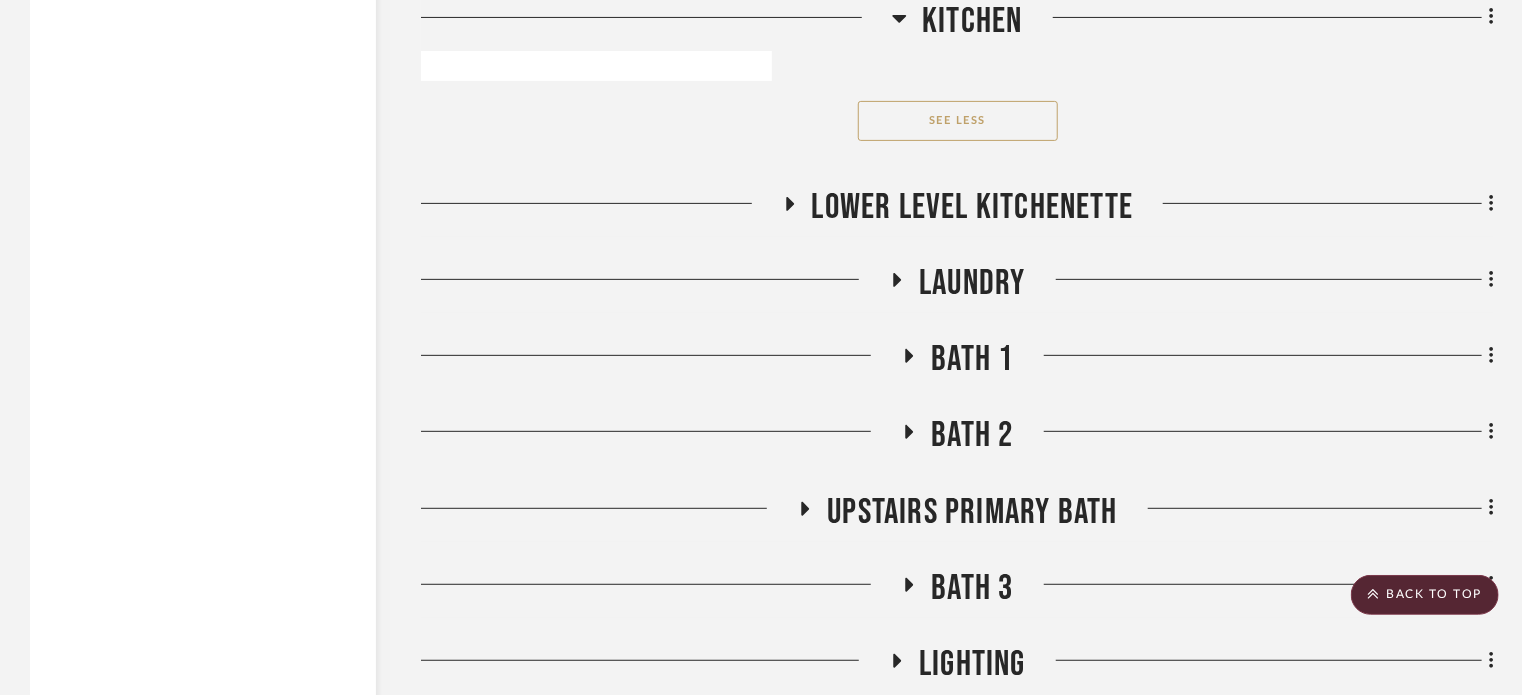 click 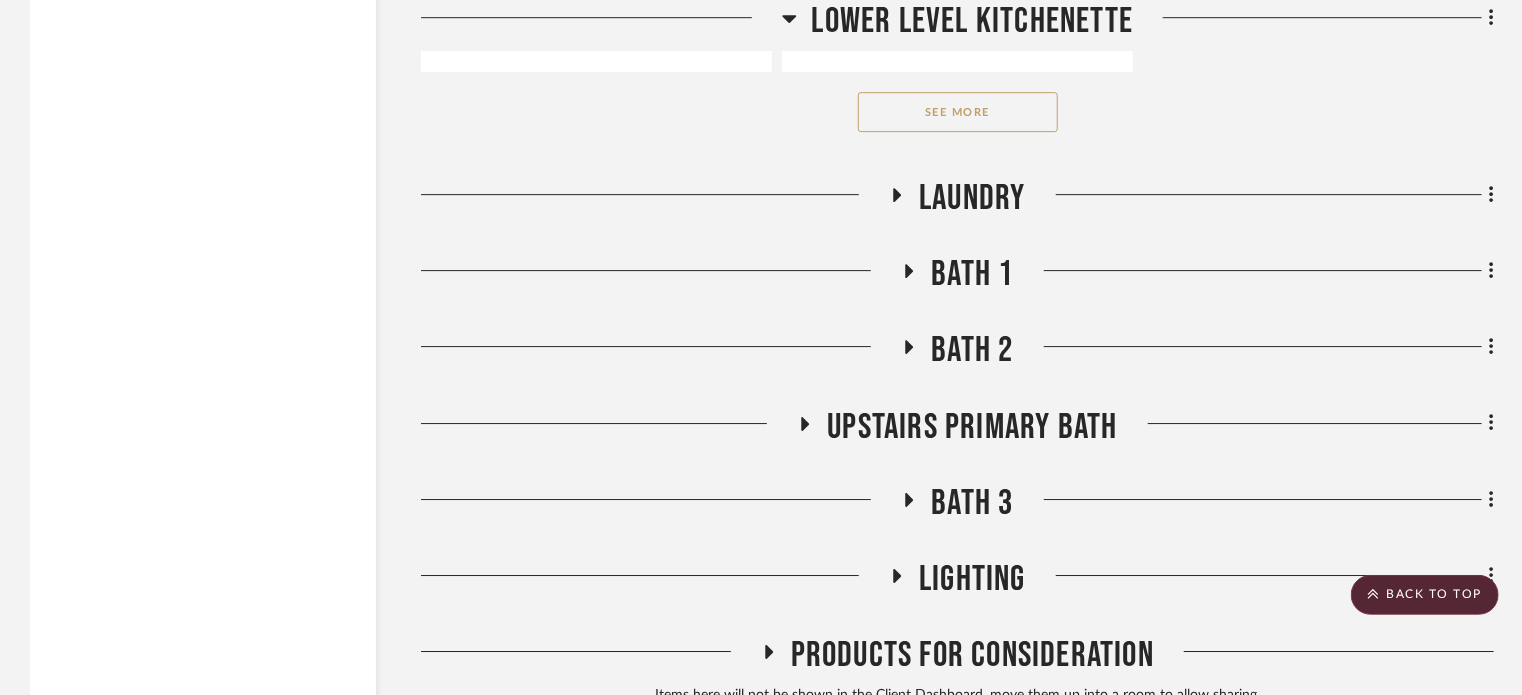 scroll, scrollTop: 6979, scrollLeft: 0, axis: vertical 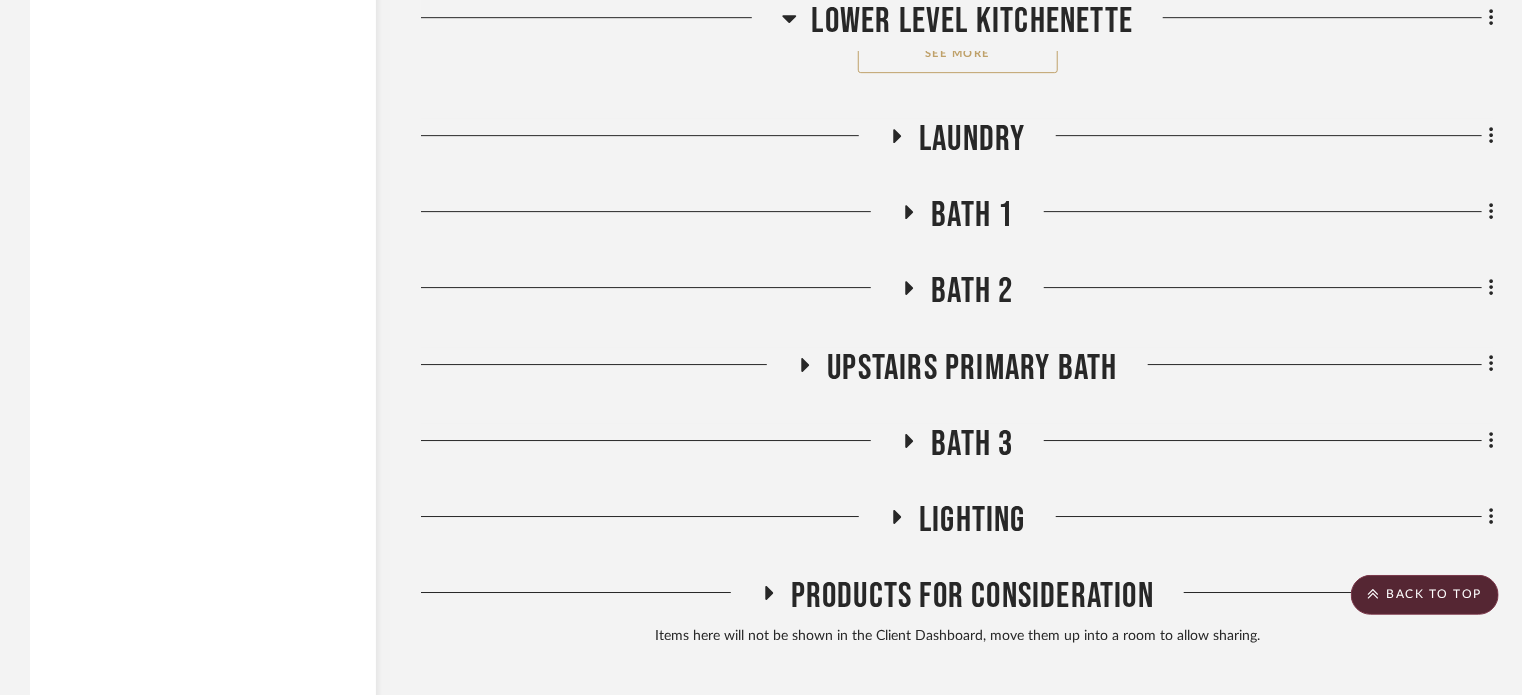 click on "Laundry" 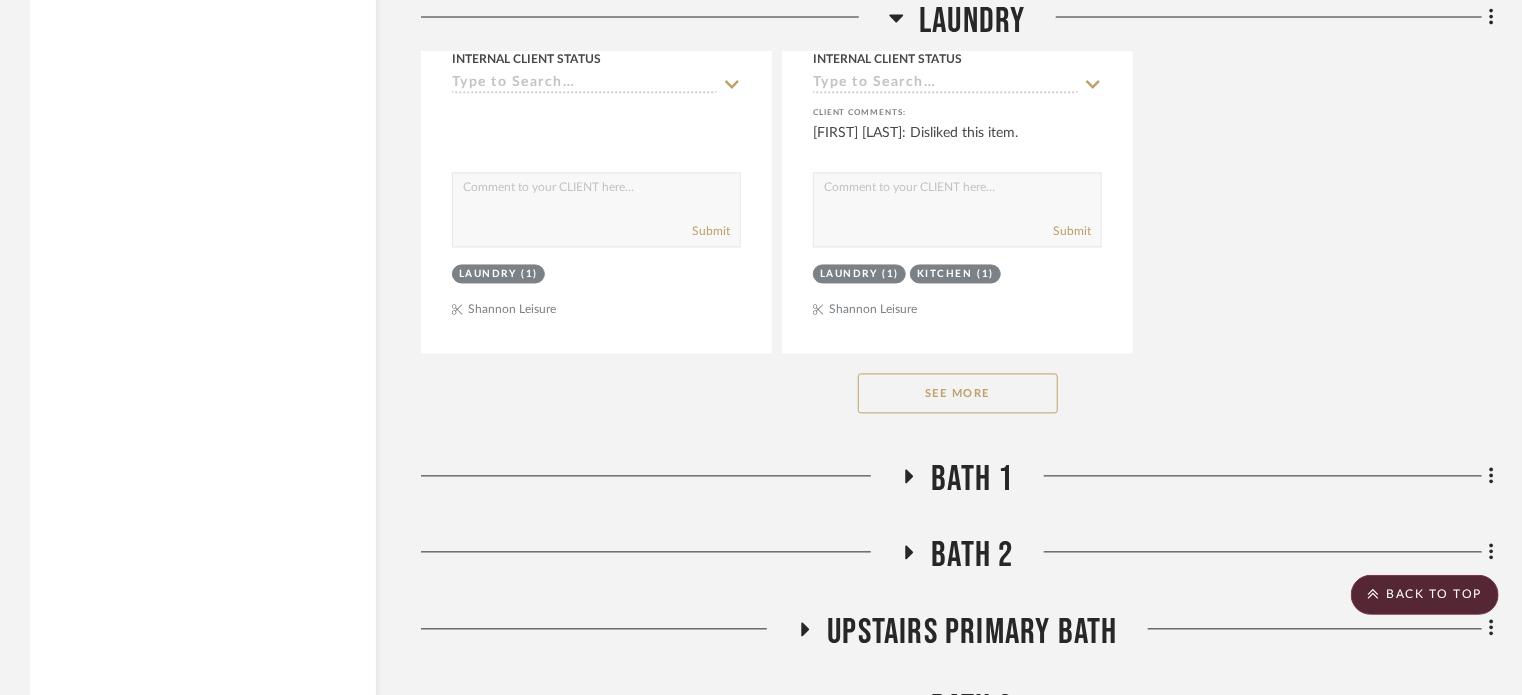 scroll, scrollTop: 9471, scrollLeft: 0, axis: vertical 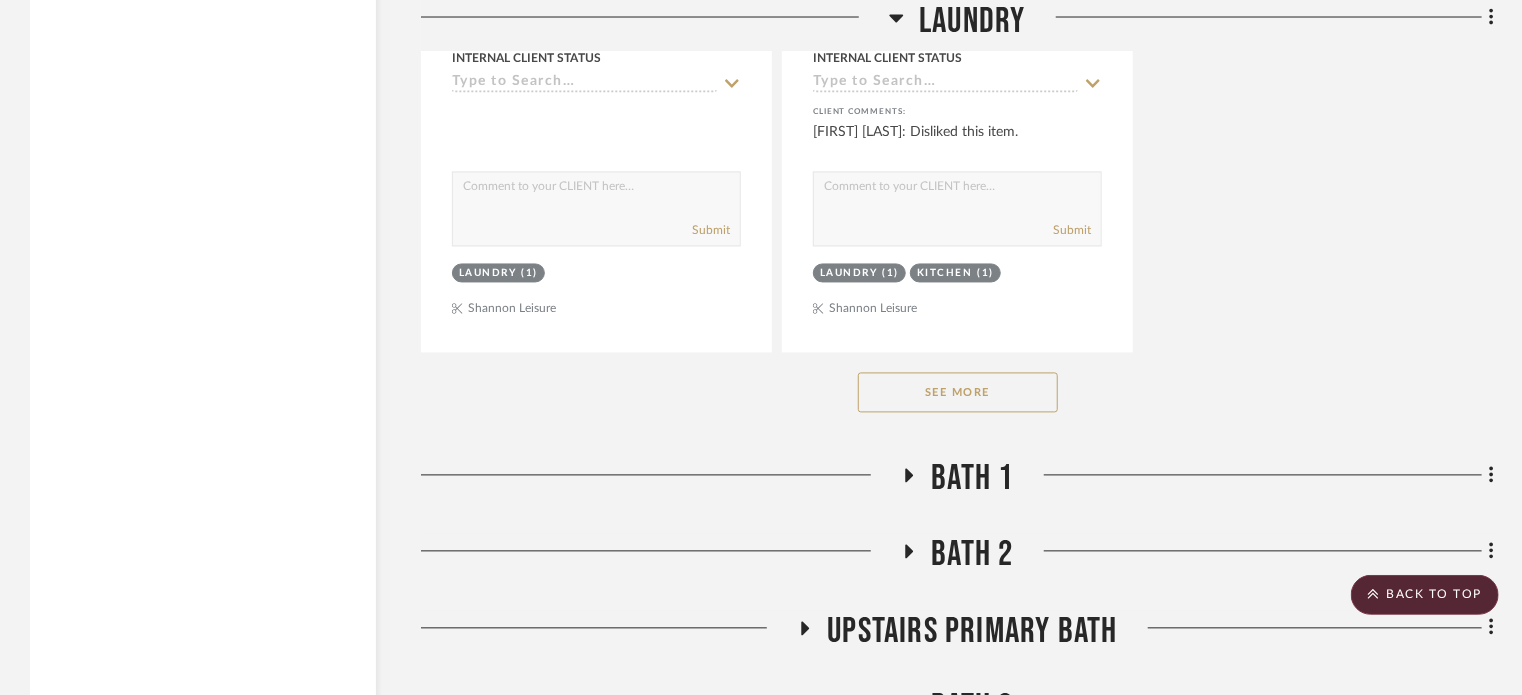 click on "See More" 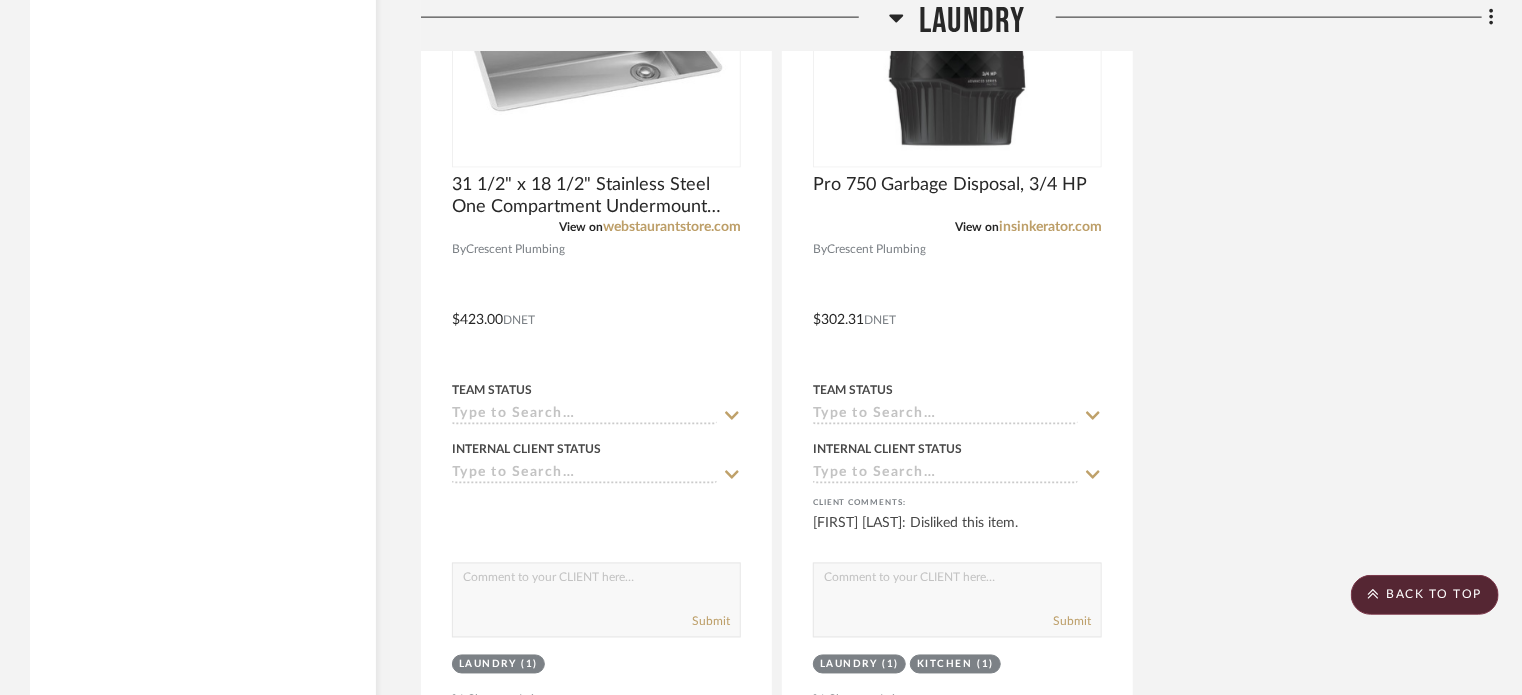 scroll, scrollTop: 9660, scrollLeft: 0, axis: vertical 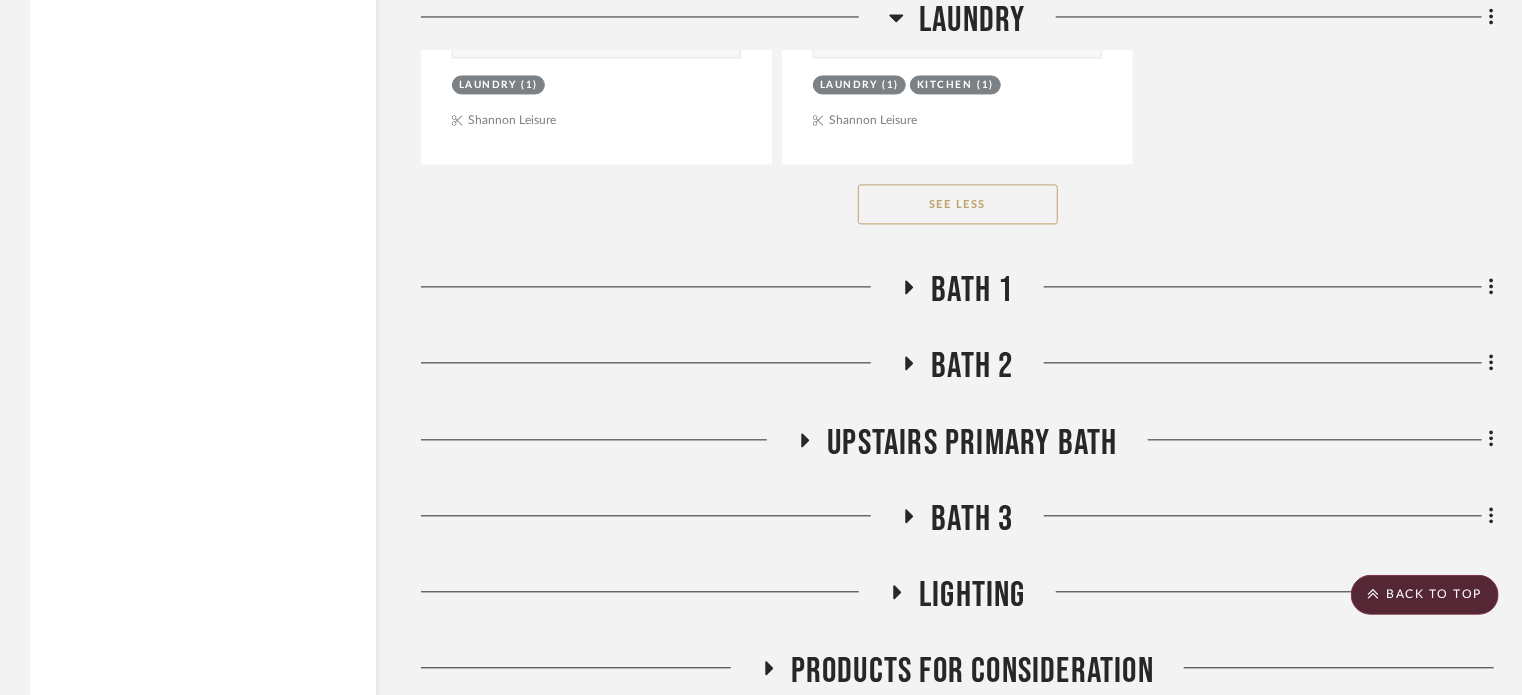 click on "Bath 1" 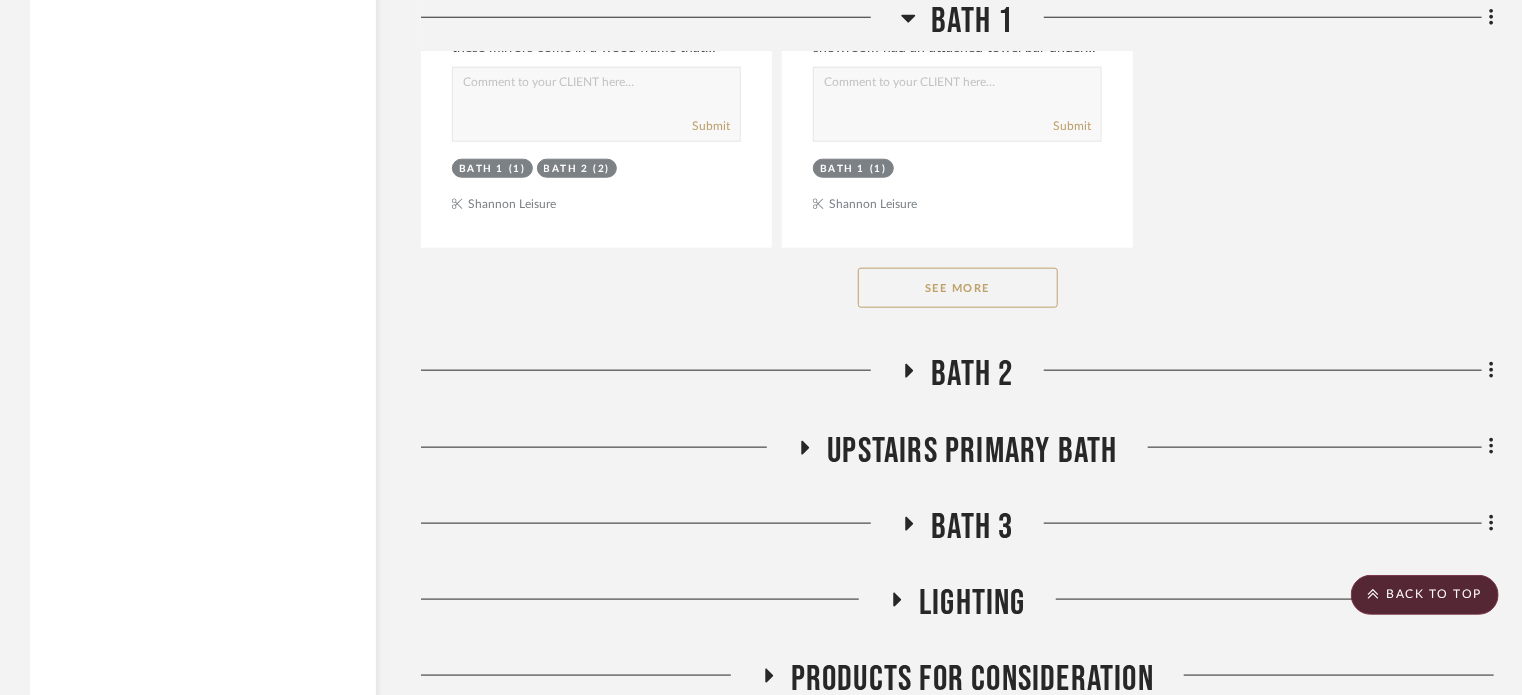scroll, scrollTop: 12419, scrollLeft: 0, axis: vertical 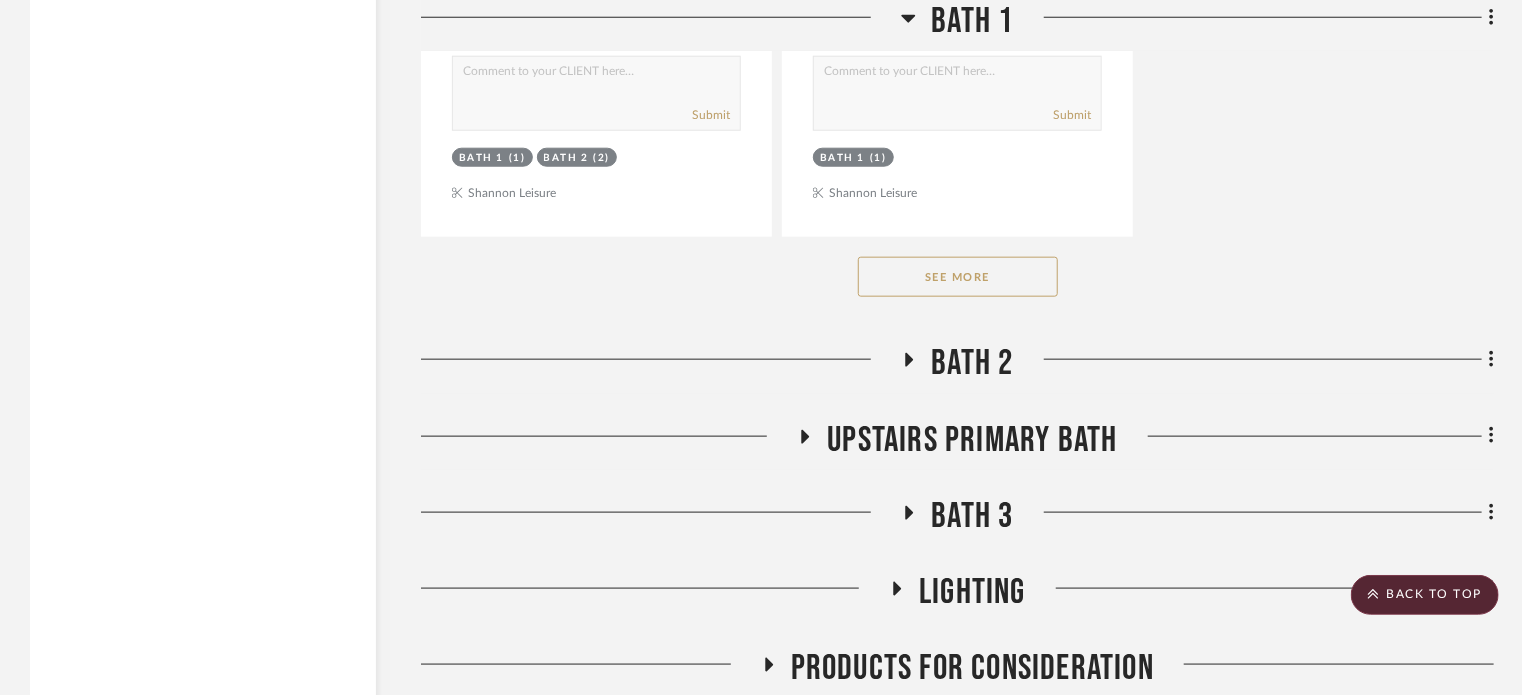click on "See More" 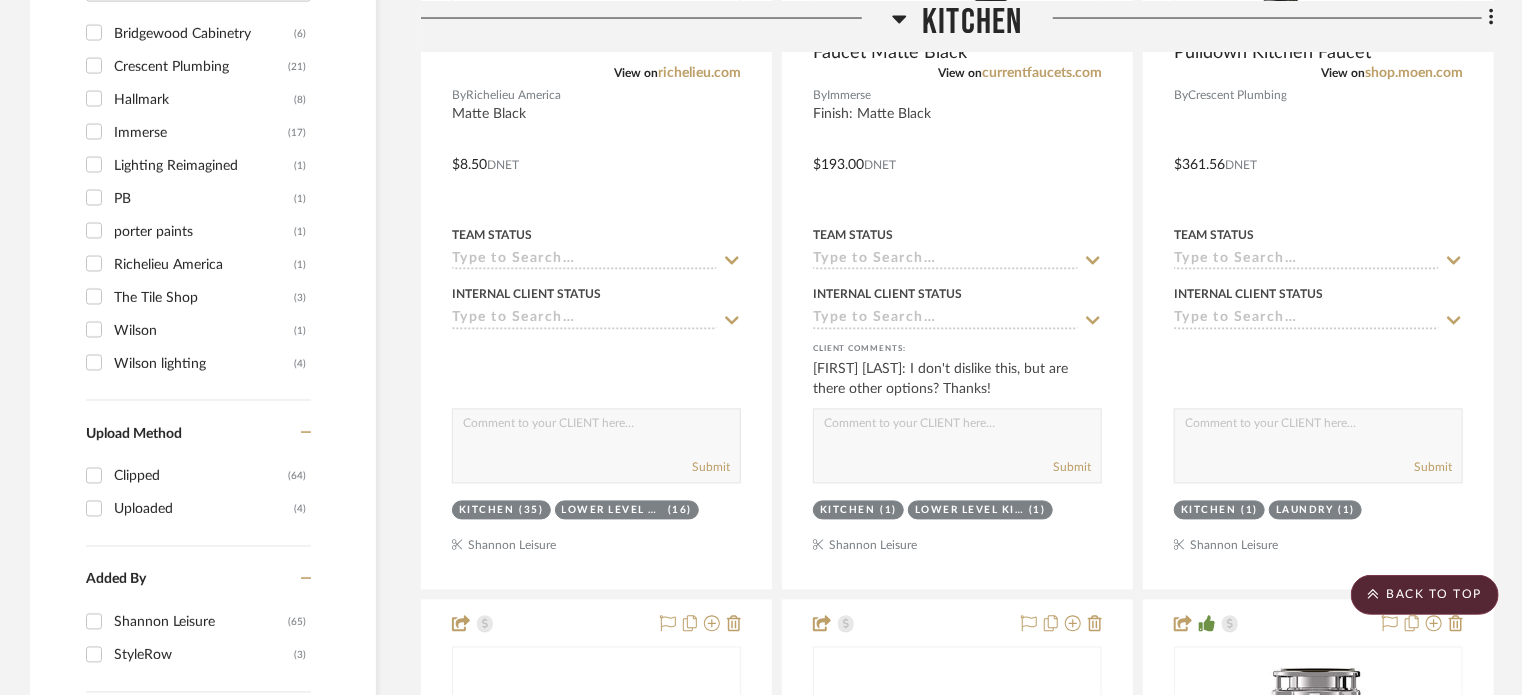 scroll, scrollTop: 1795, scrollLeft: 0, axis: vertical 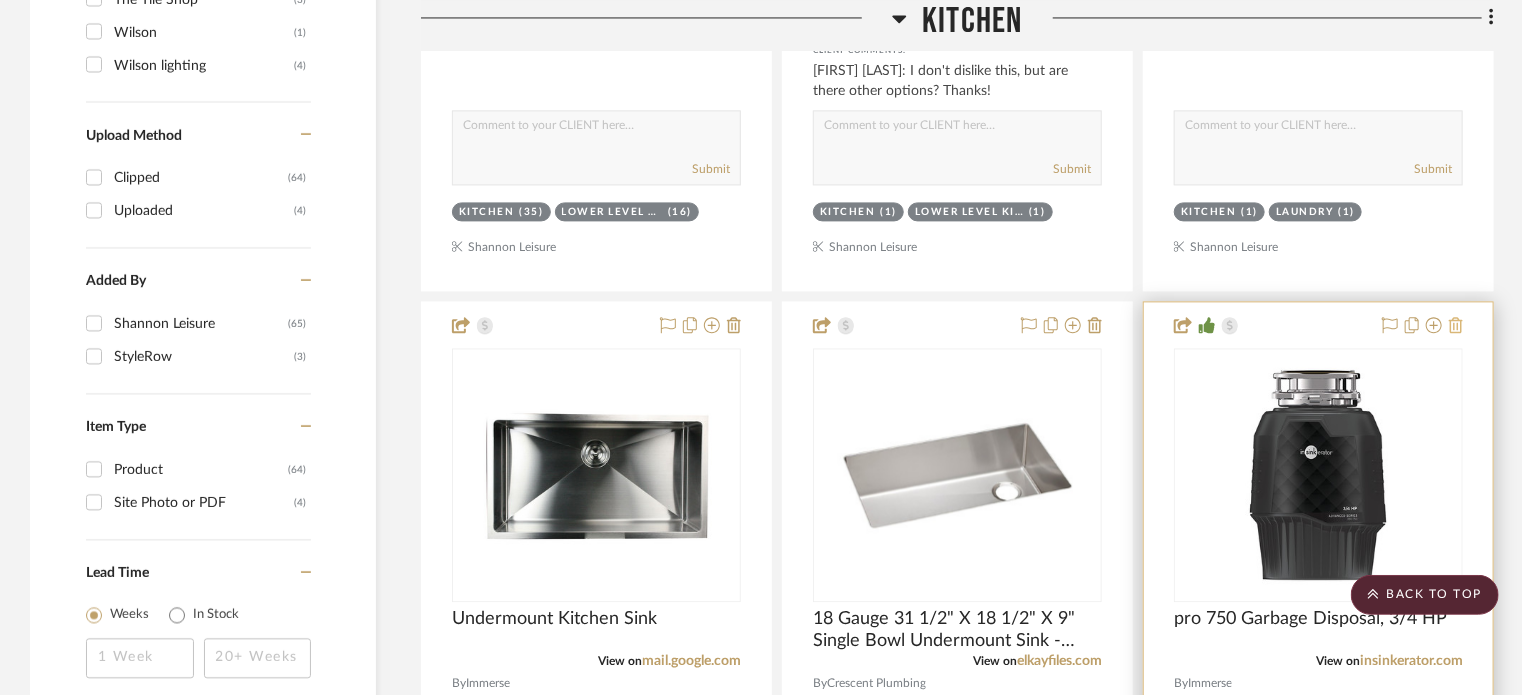 click 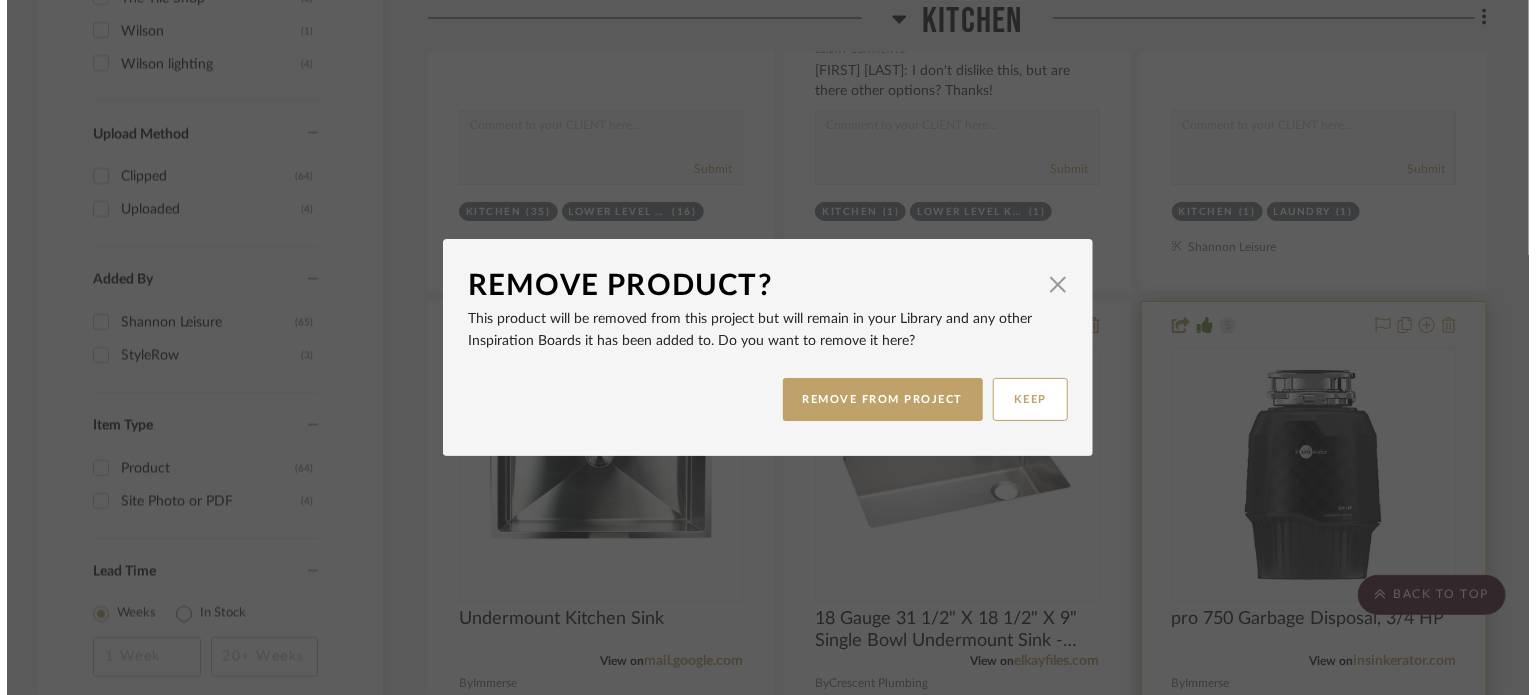 scroll, scrollTop: 0, scrollLeft: 0, axis: both 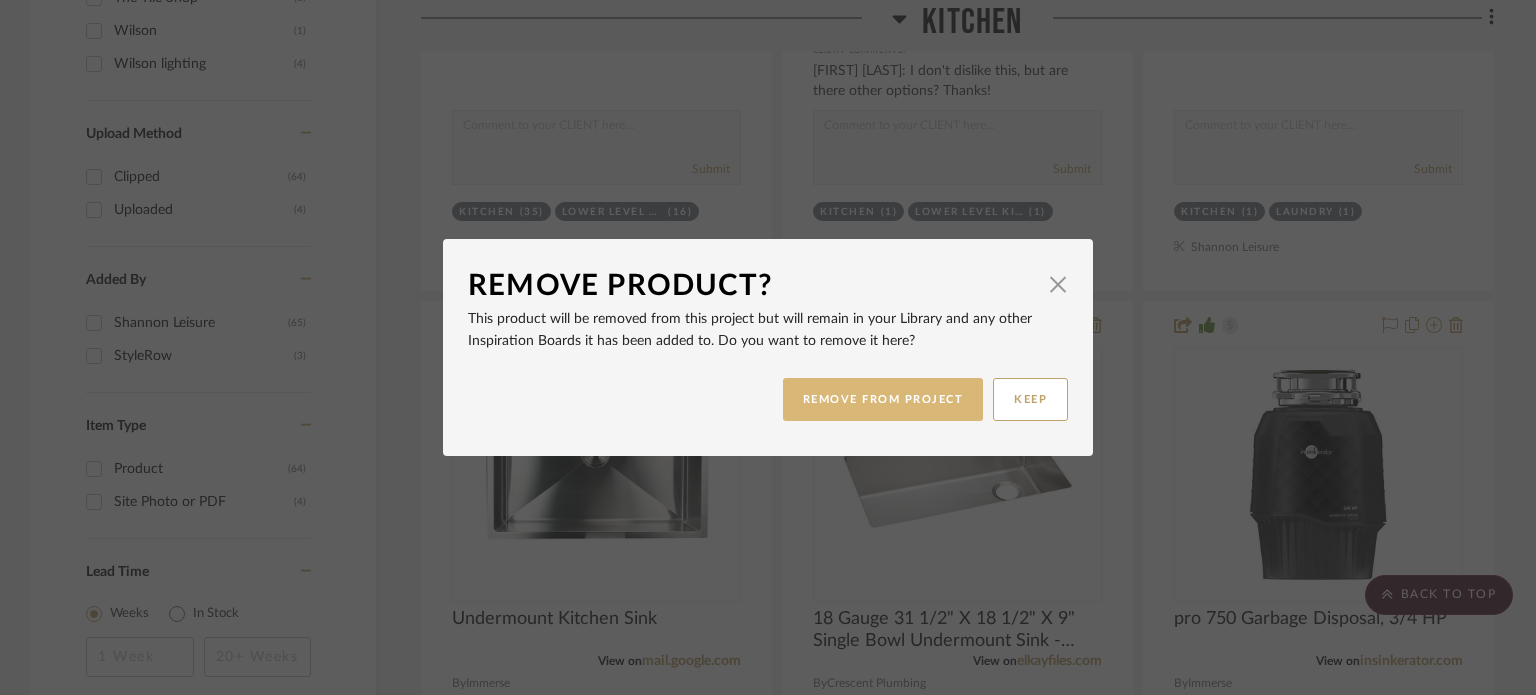 click on "REMOVE FROM PROJECT" at bounding box center [883, 399] 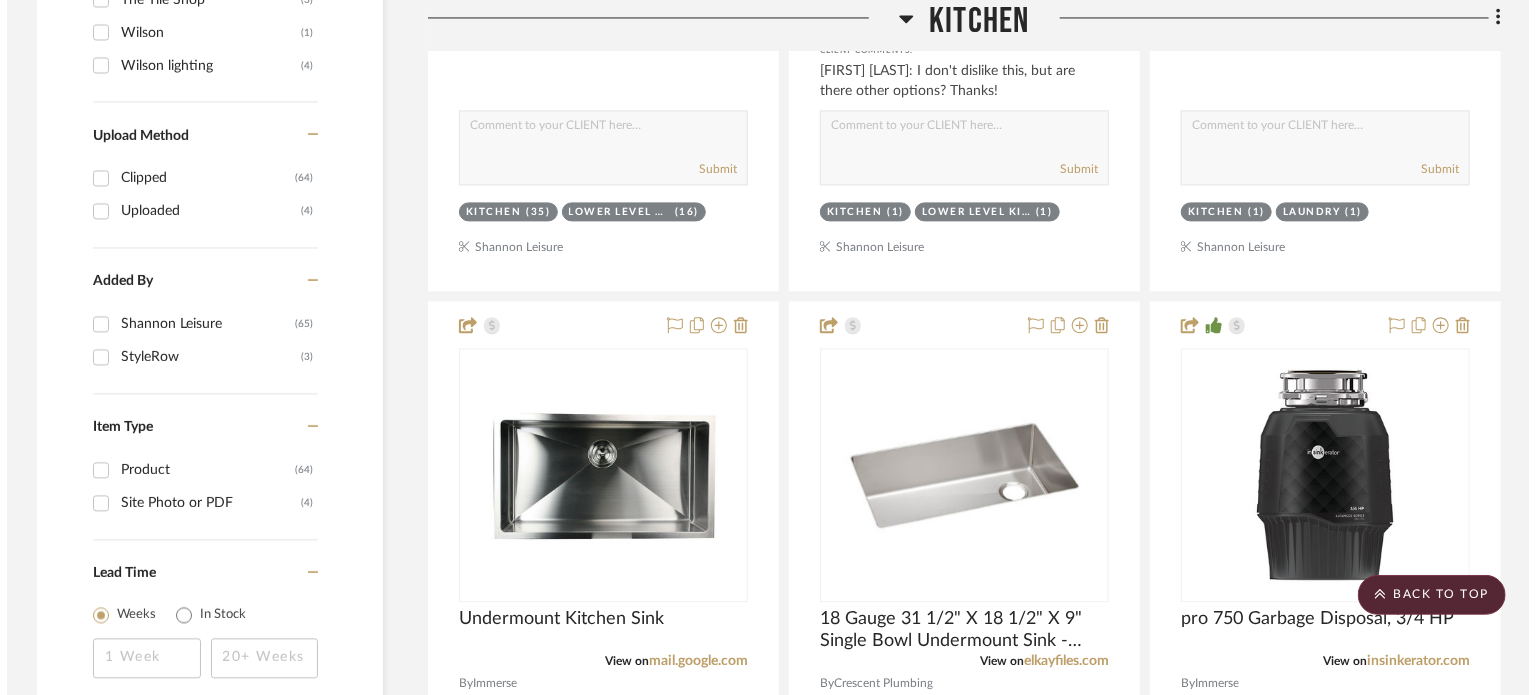 scroll, scrollTop: 0, scrollLeft: 0, axis: both 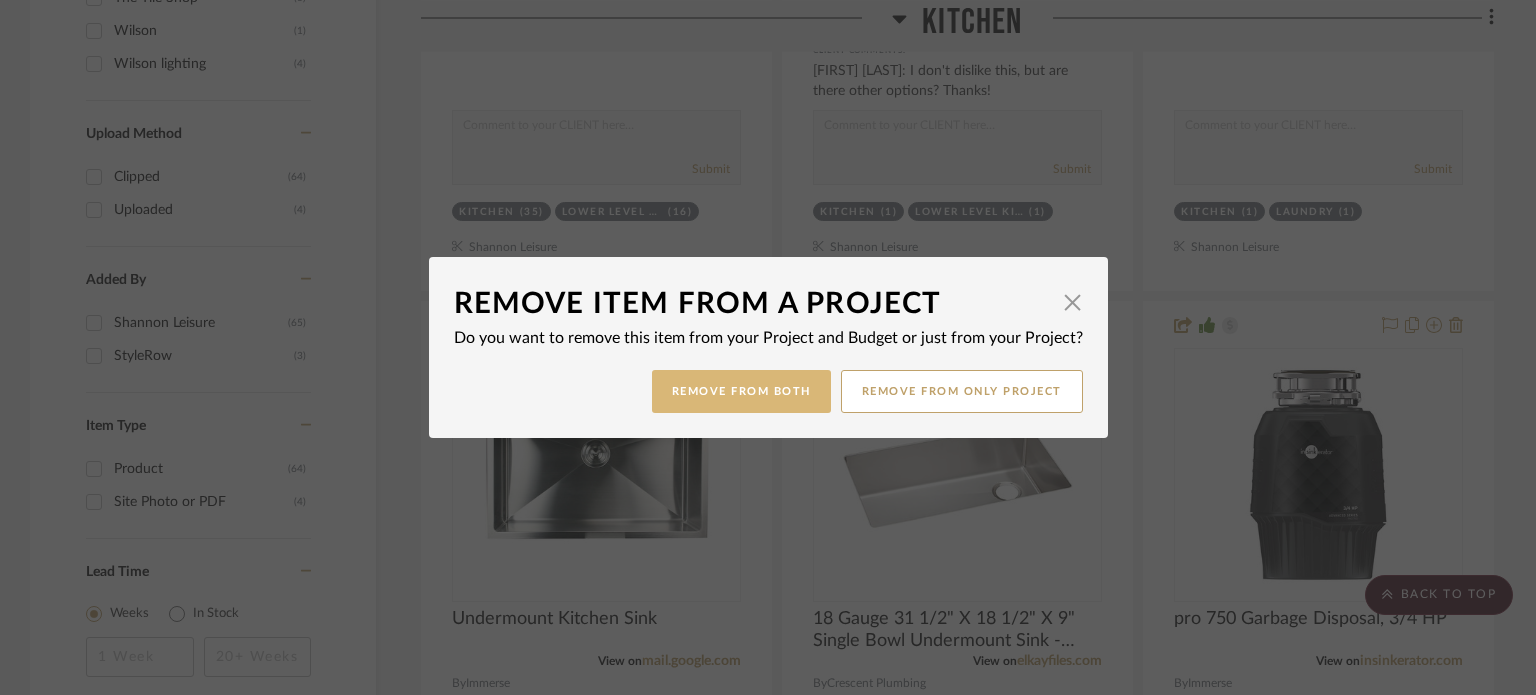 click on "Remove from Both" at bounding box center [741, 391] 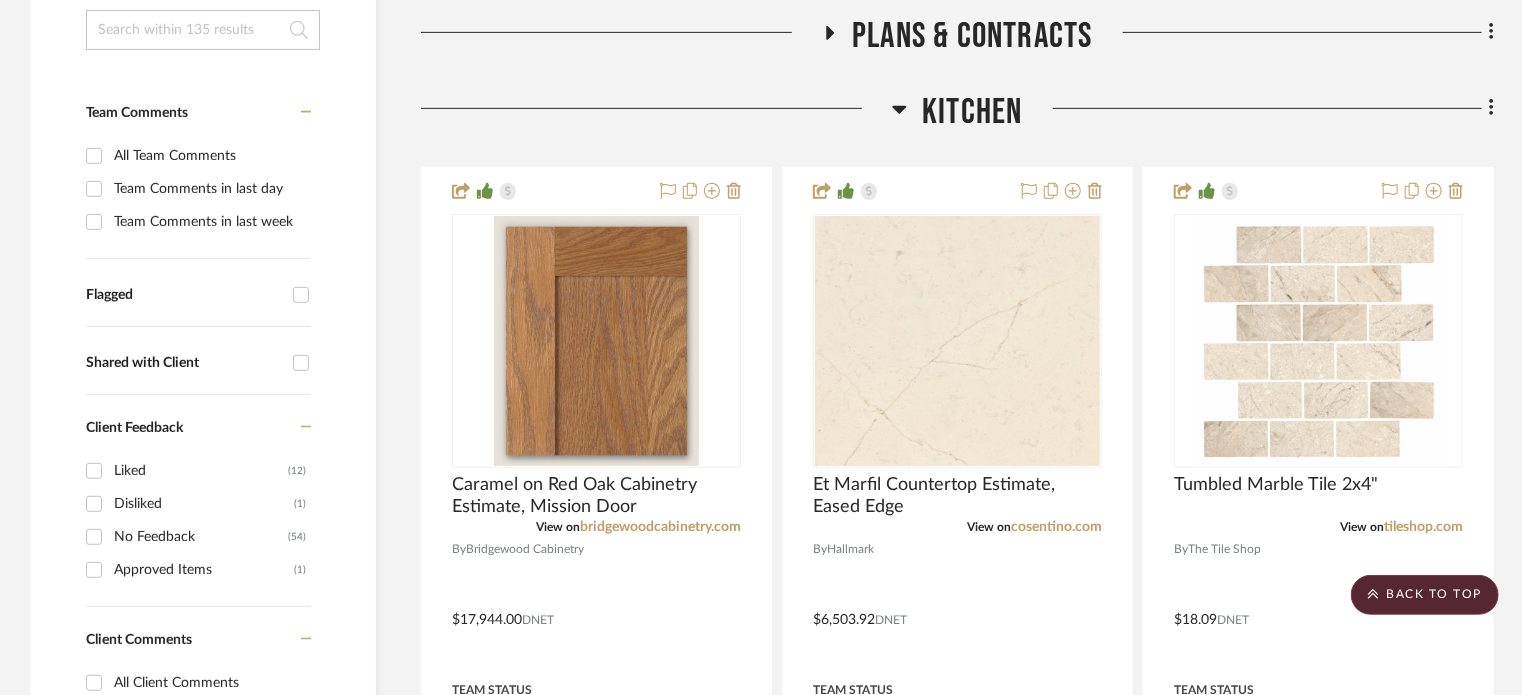 scroll, scrollTop: 0, scrollLeft: 0, axis: both 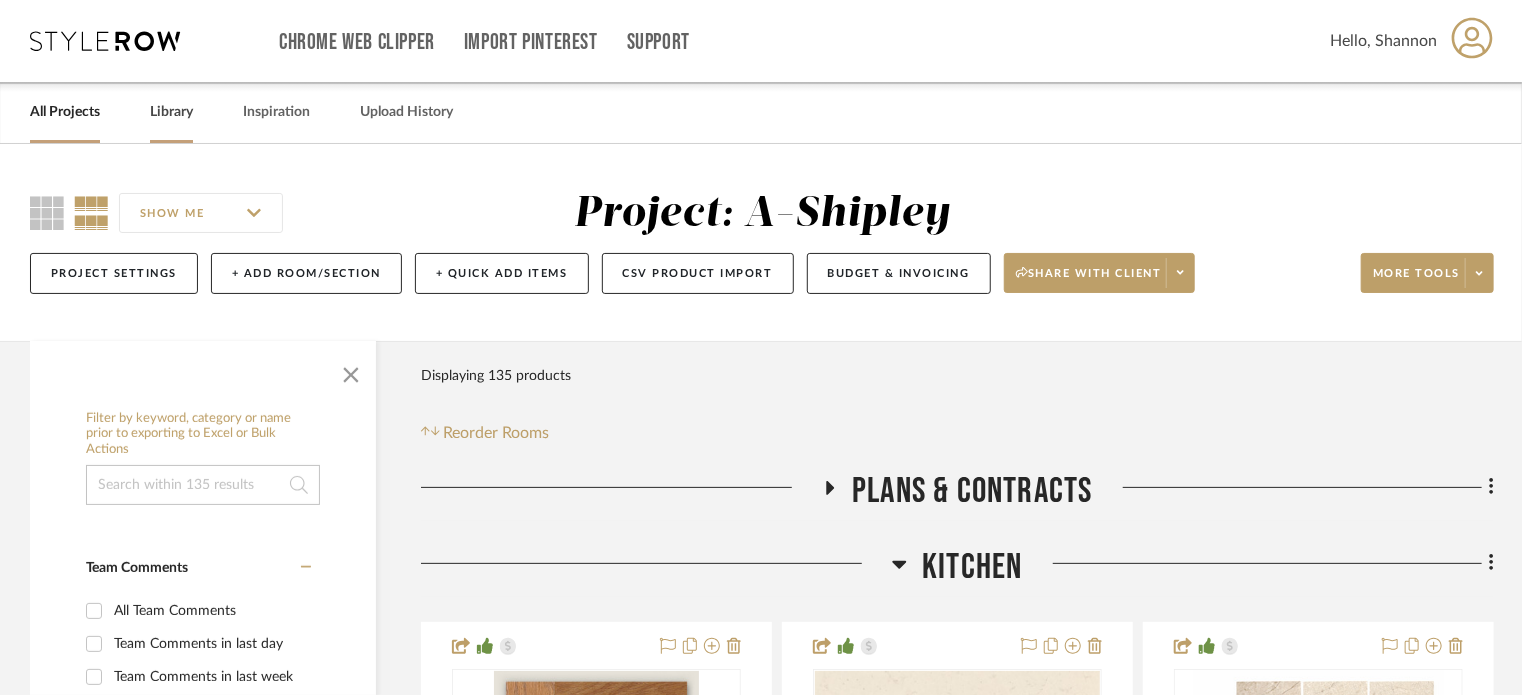 click on "Library" at bounding box center [171, 112] 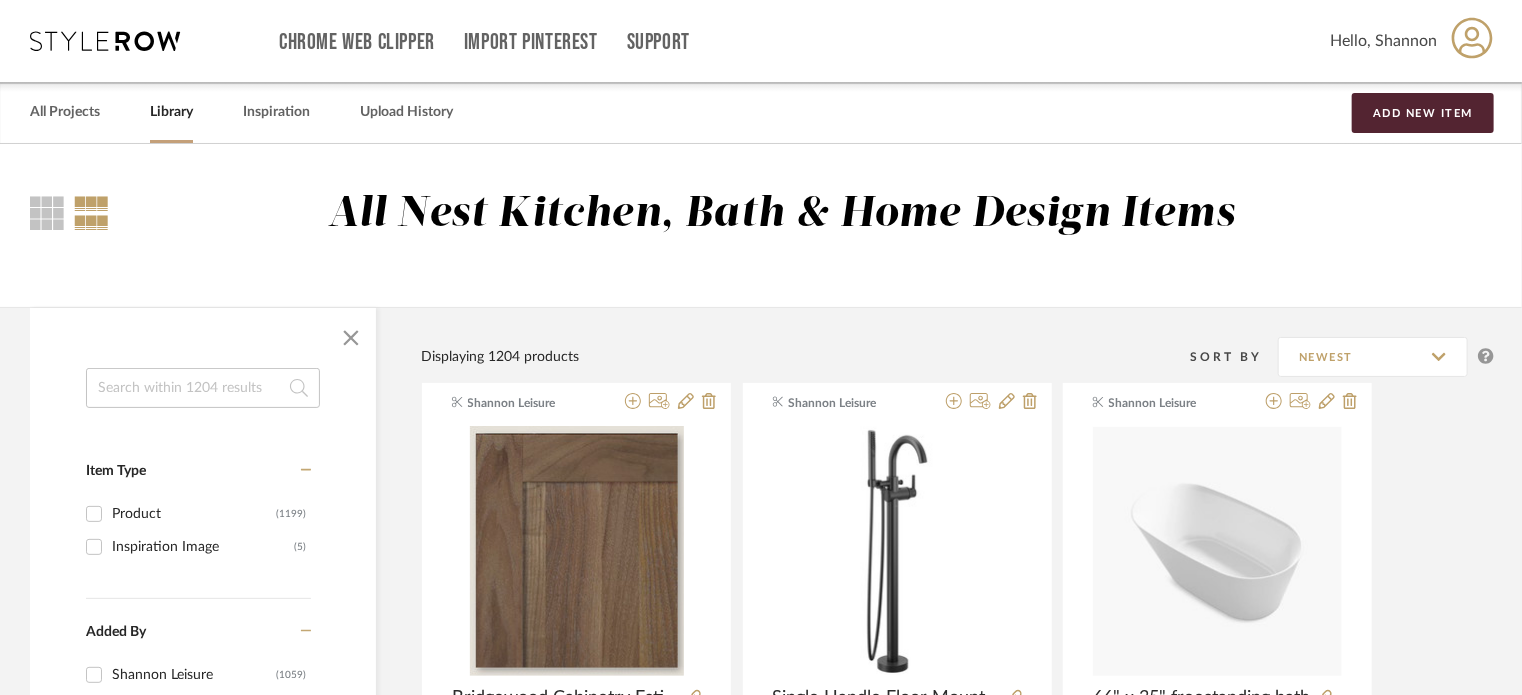click 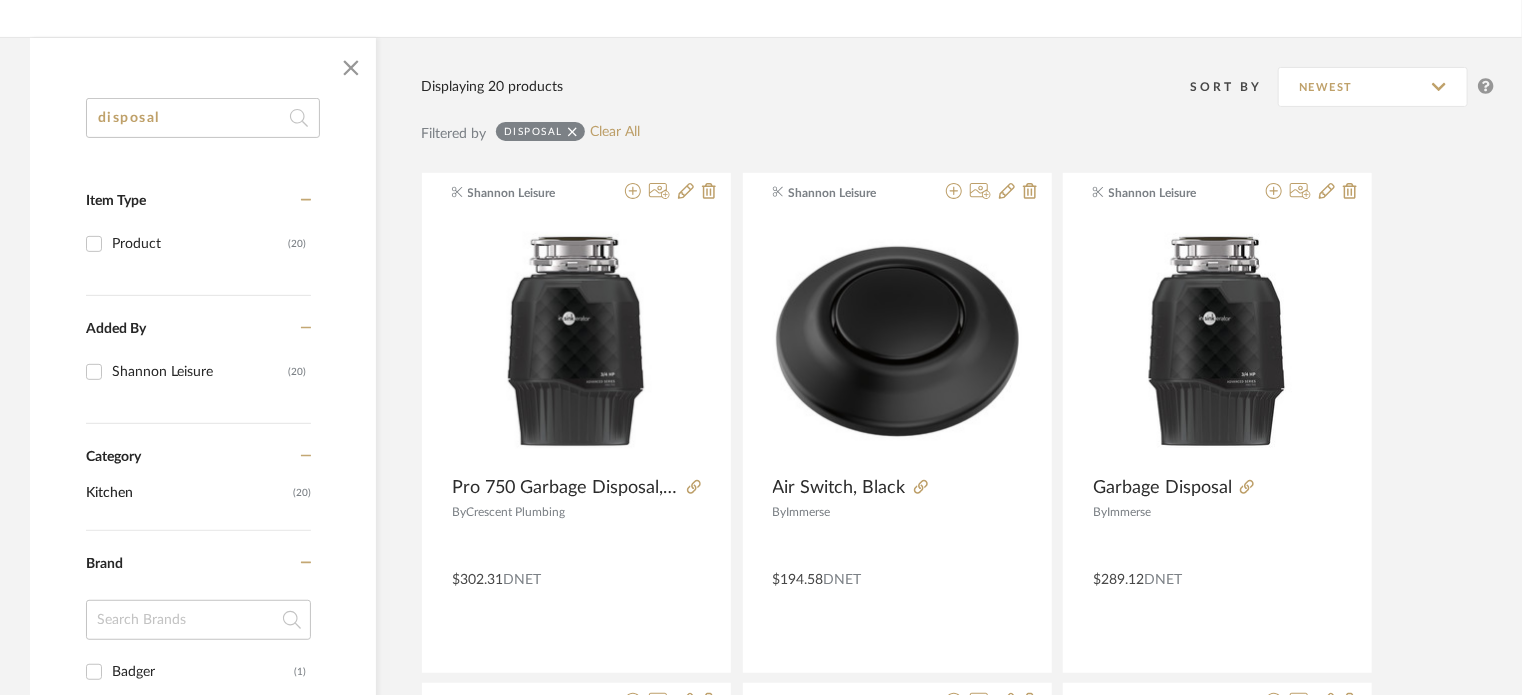scroll, scrollTop: 0, scrollLeft: 0, axis: both 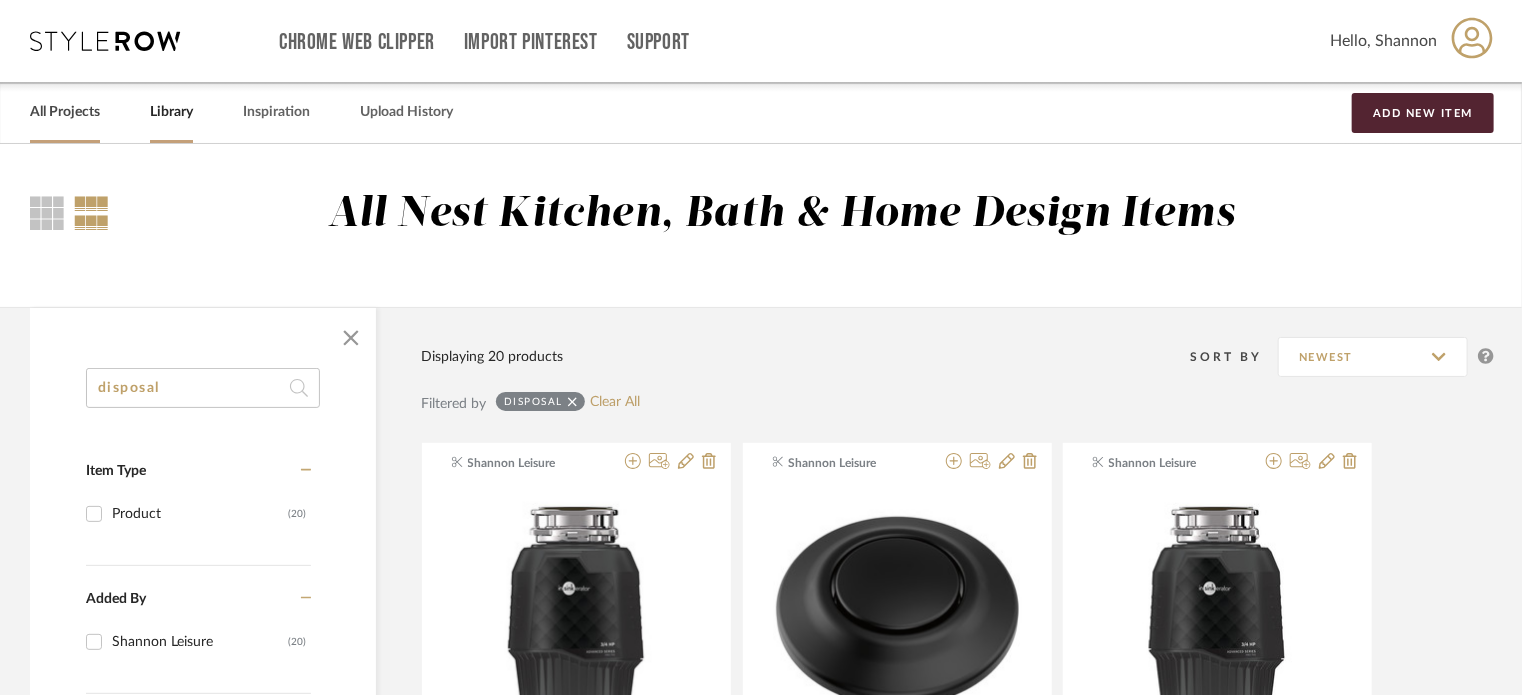 type on "disposal" 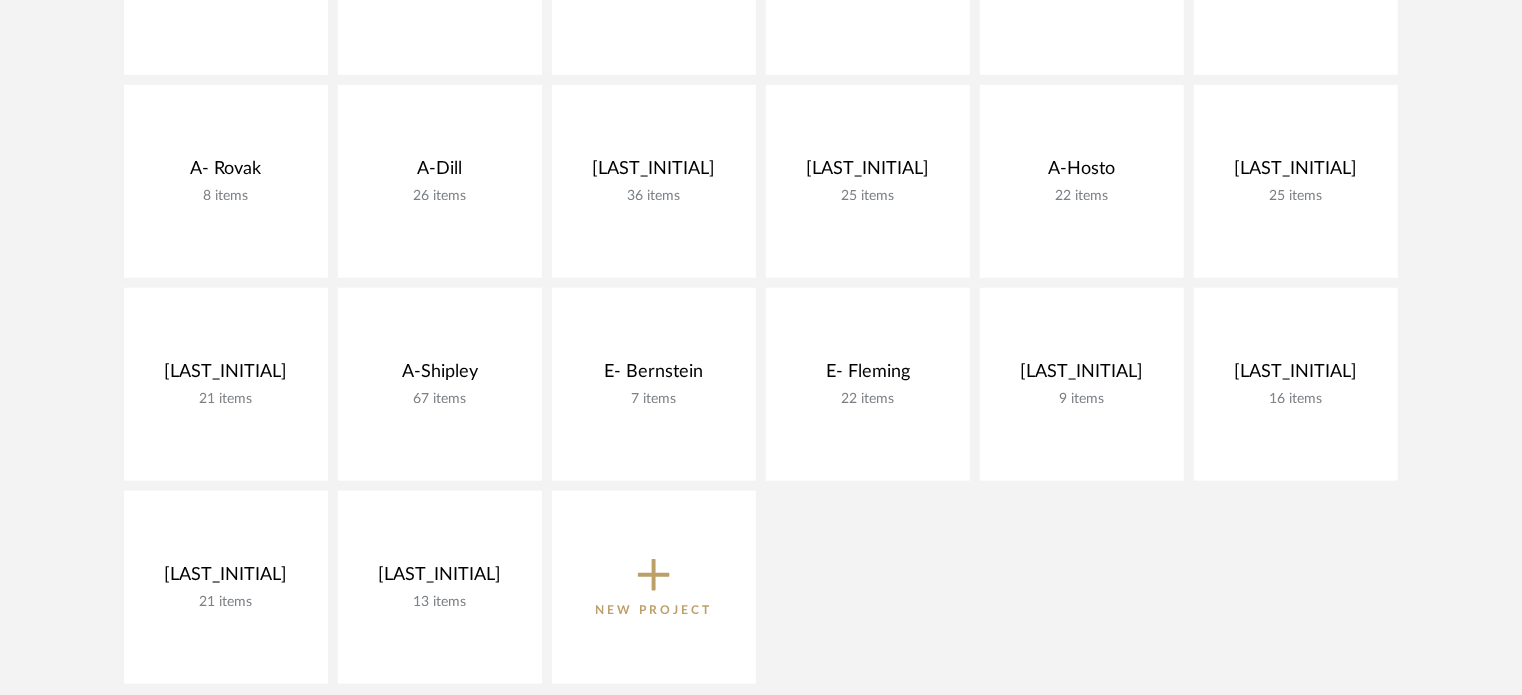 scroll, scrollTop: 615, scrollLeft: 0, axis: vertical 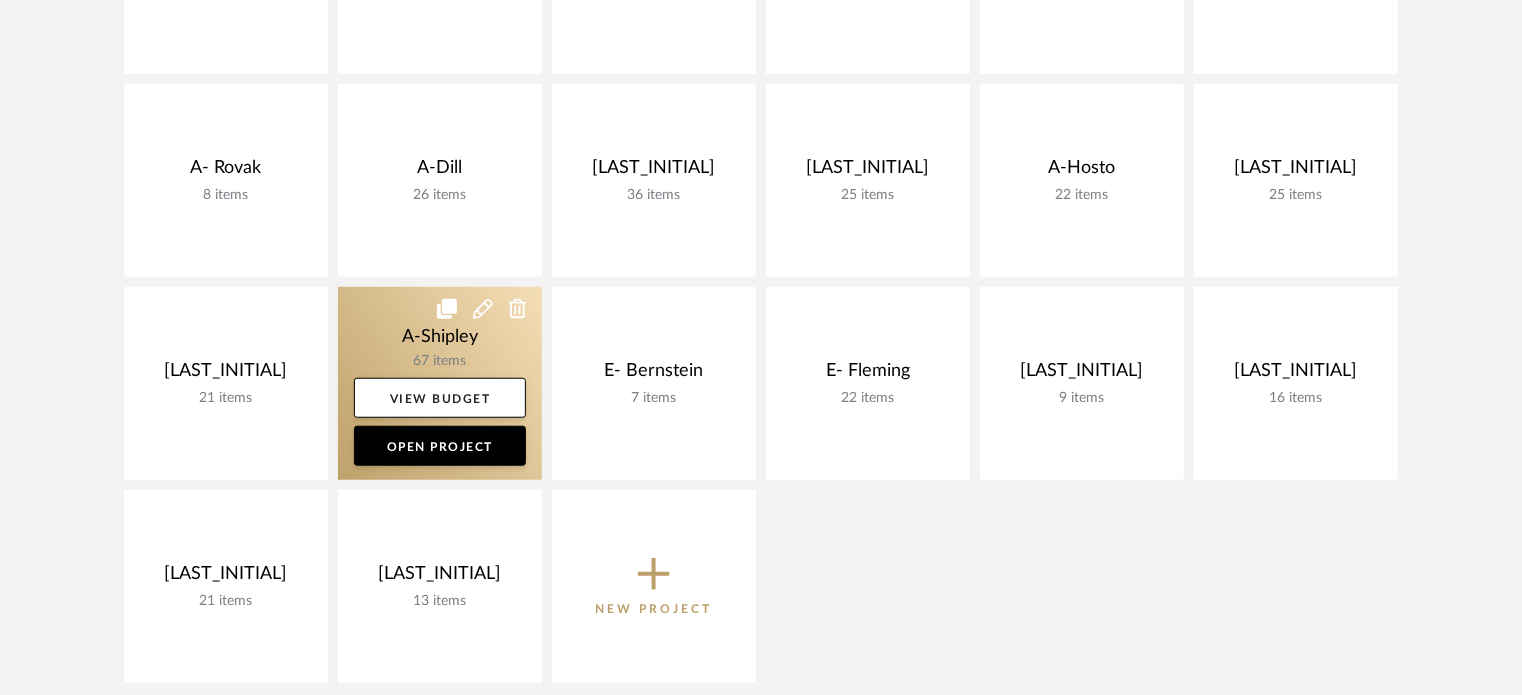 click 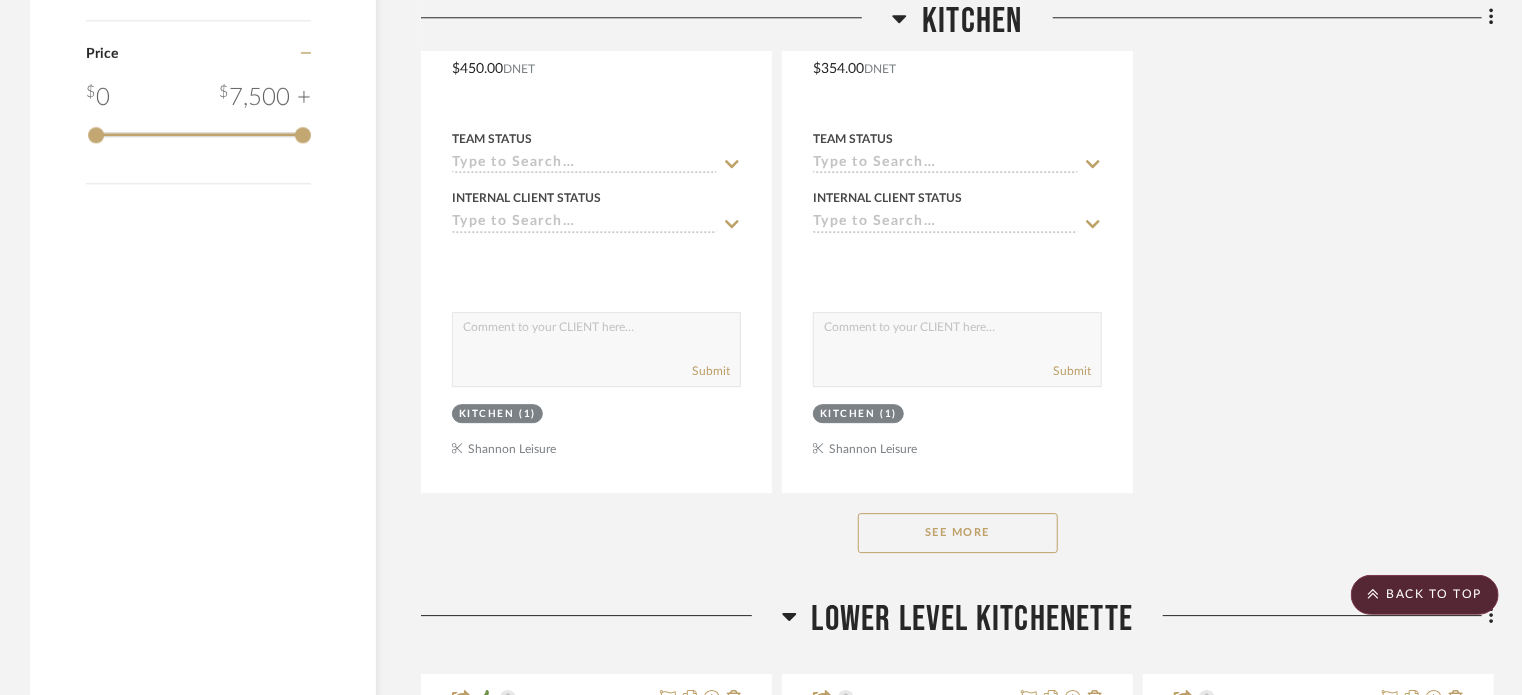 scroll, scrollTop: 2824, scrollLeft: 0, axis: vertical 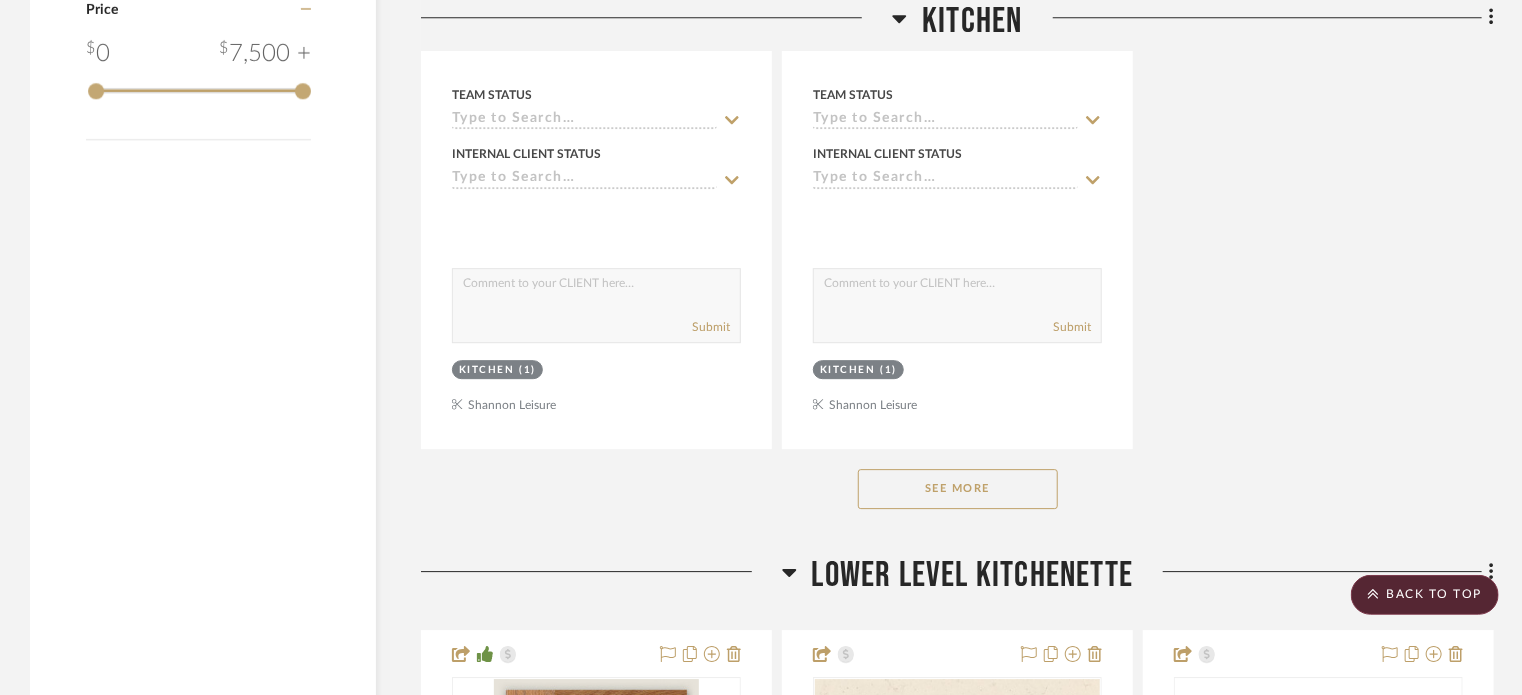 click on "See More" 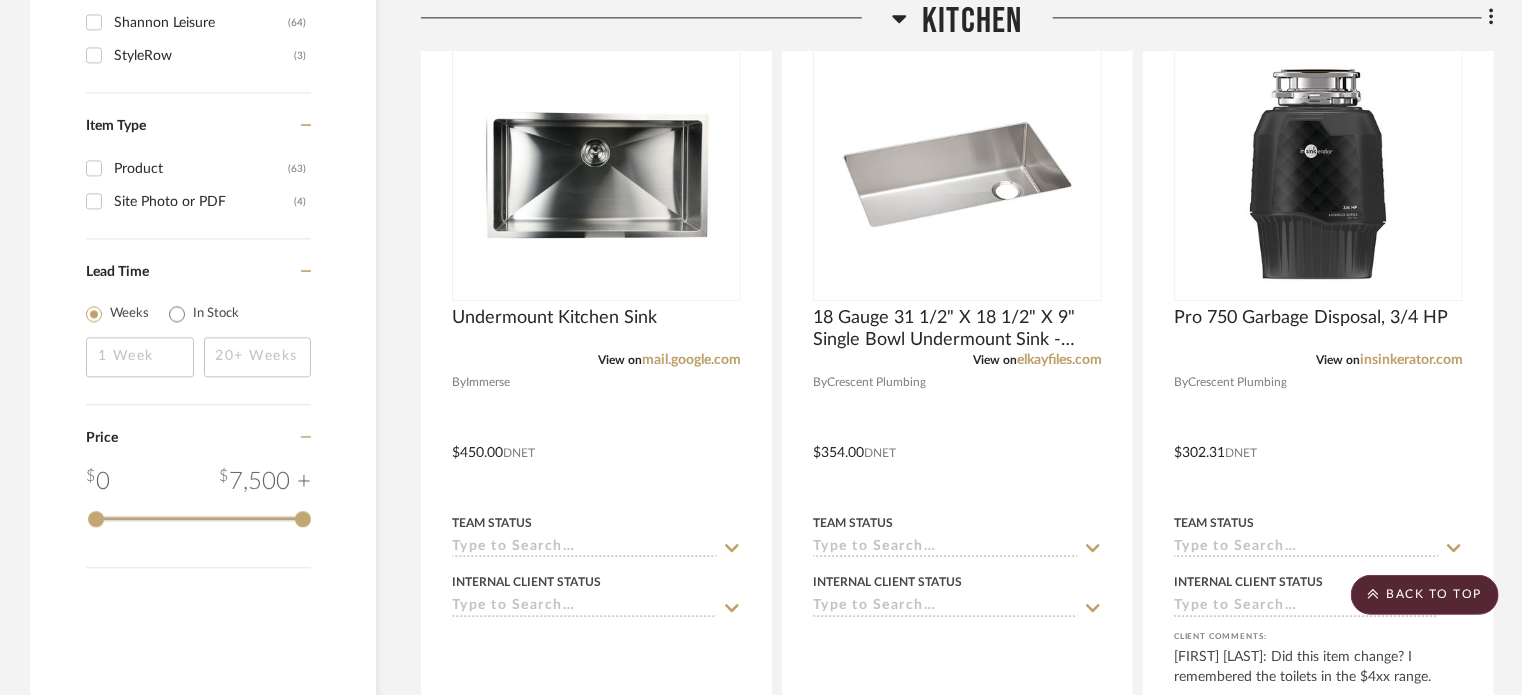 scroll, scrollTop: 2262, scrollLeft: 0, axis: vertical 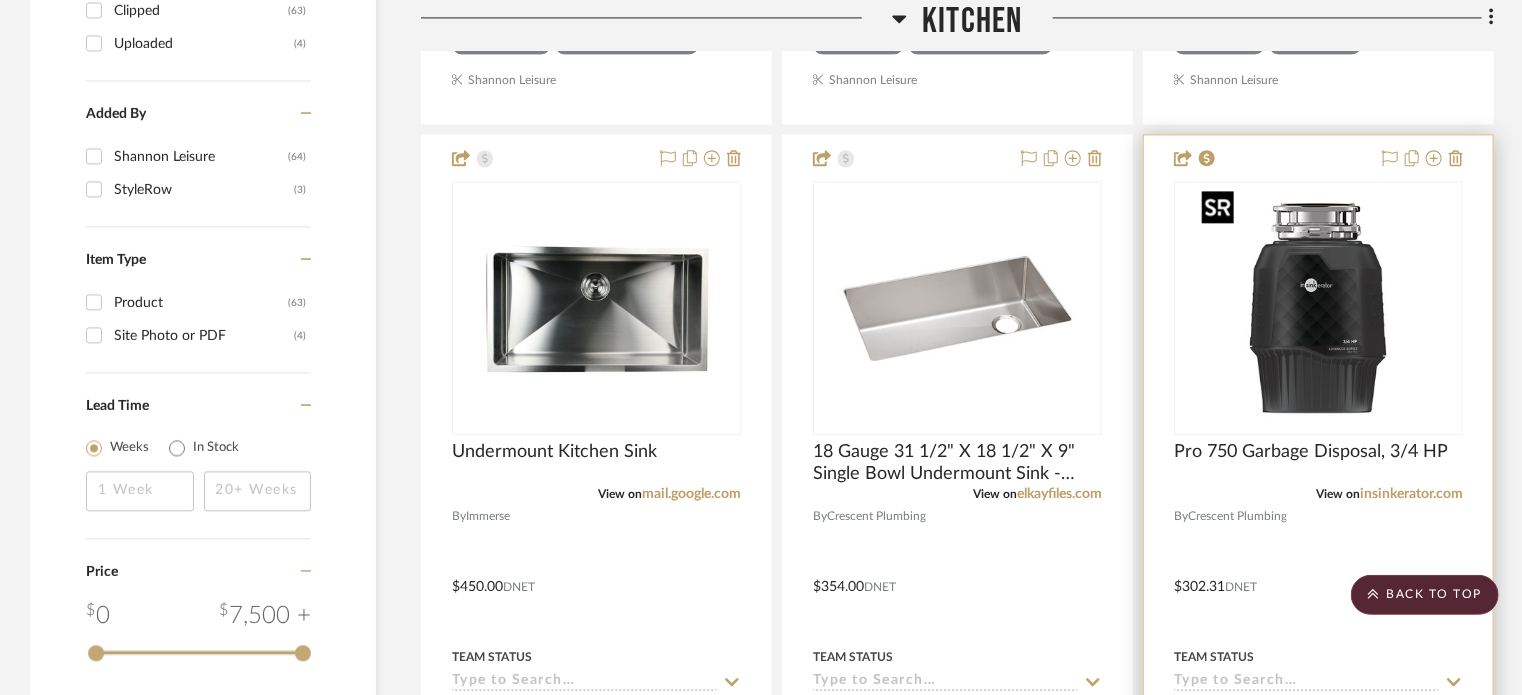 click at bounding box center (1318, 308) 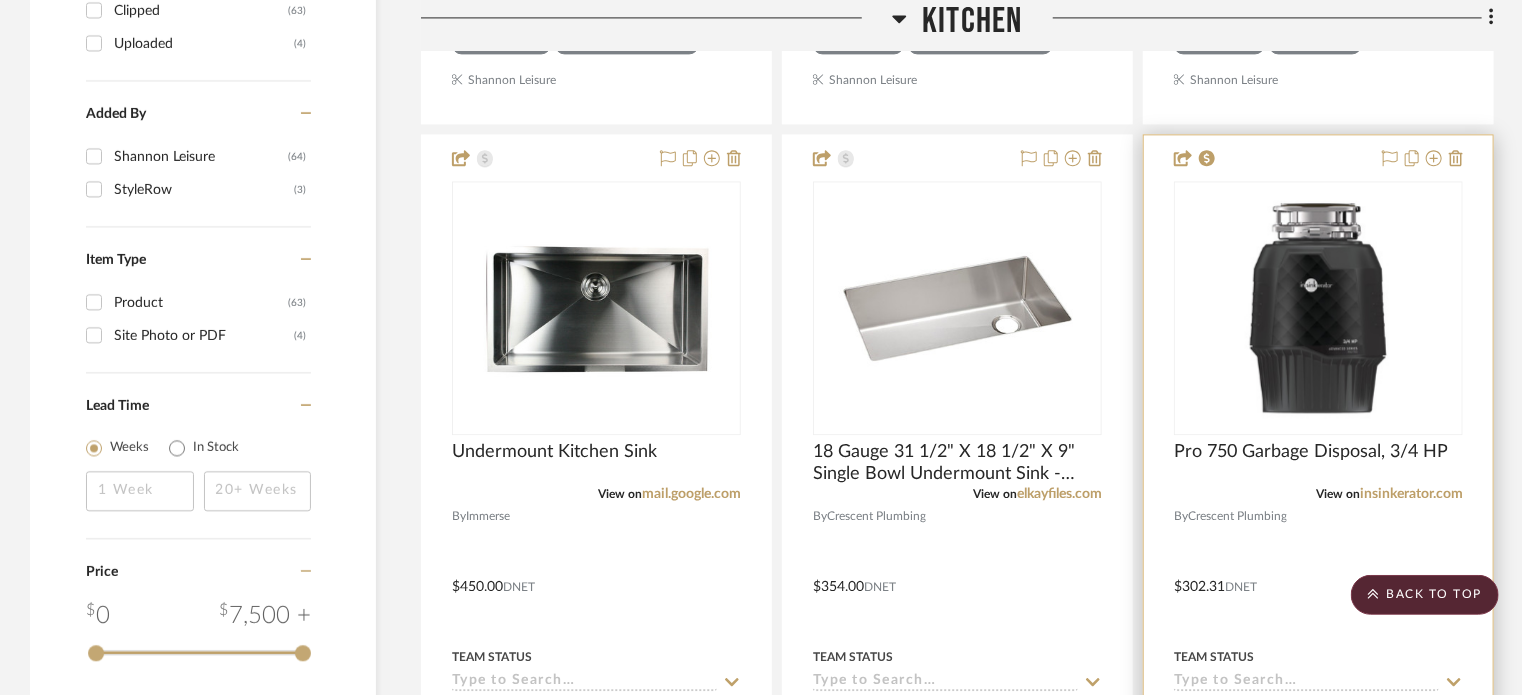 click at bounding box center [1318, 572] 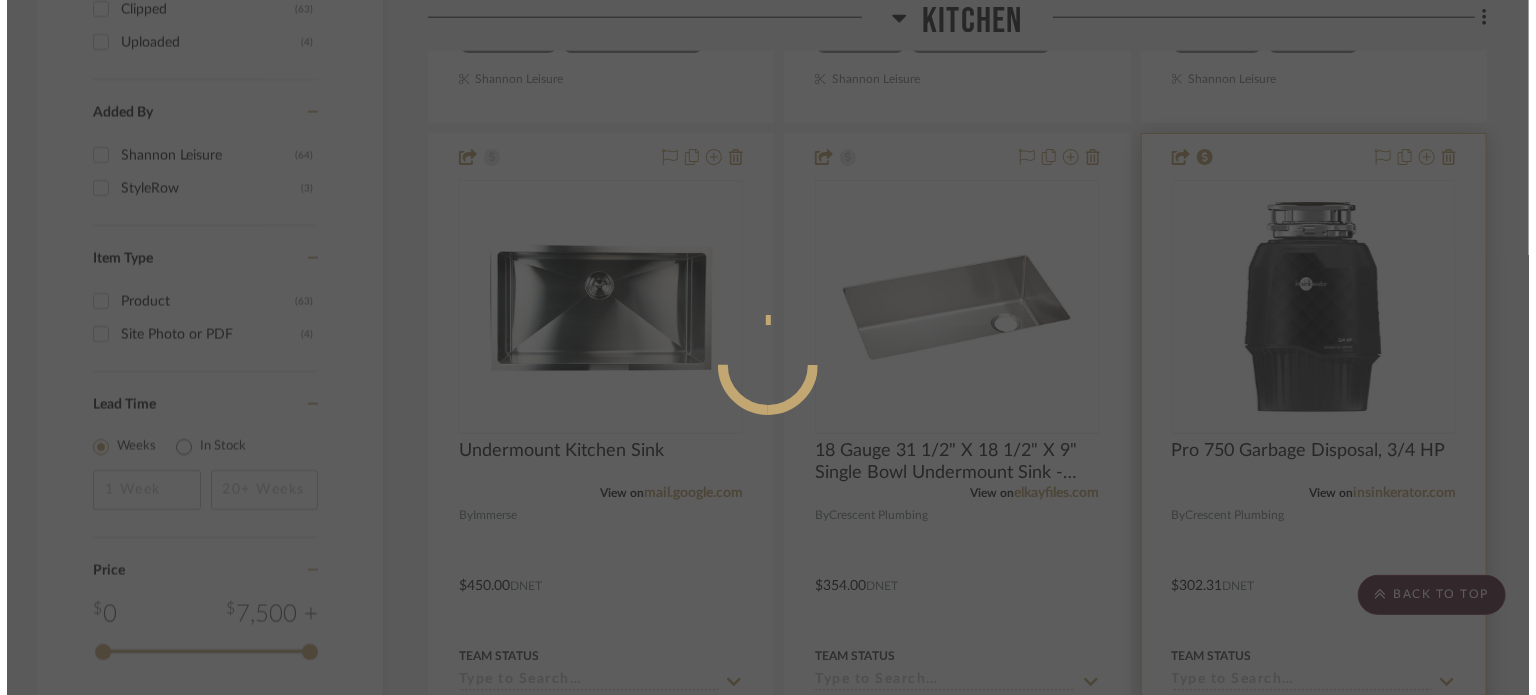 scroll, scrollTop: 0, scrollLeft: 0, axis: both 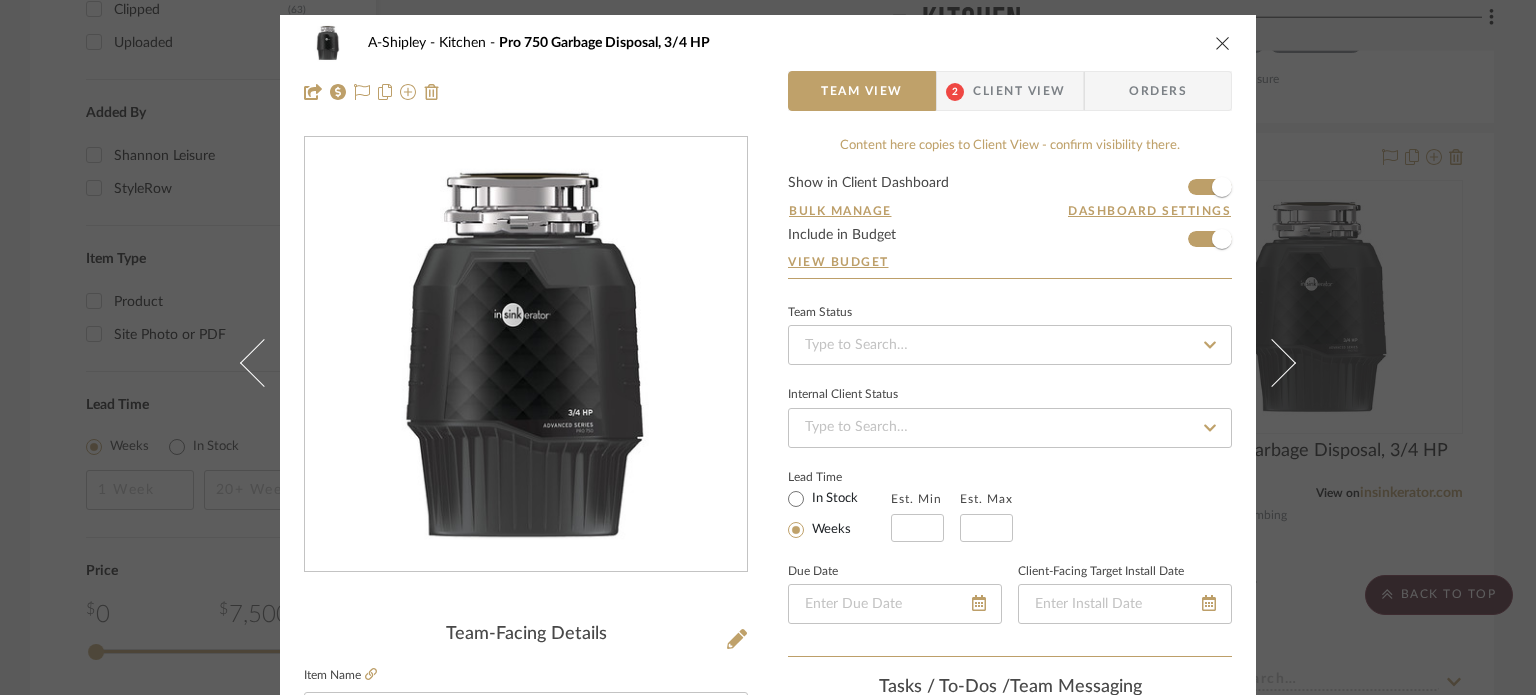 click on "Client View" at bounding box center (1019, 91) 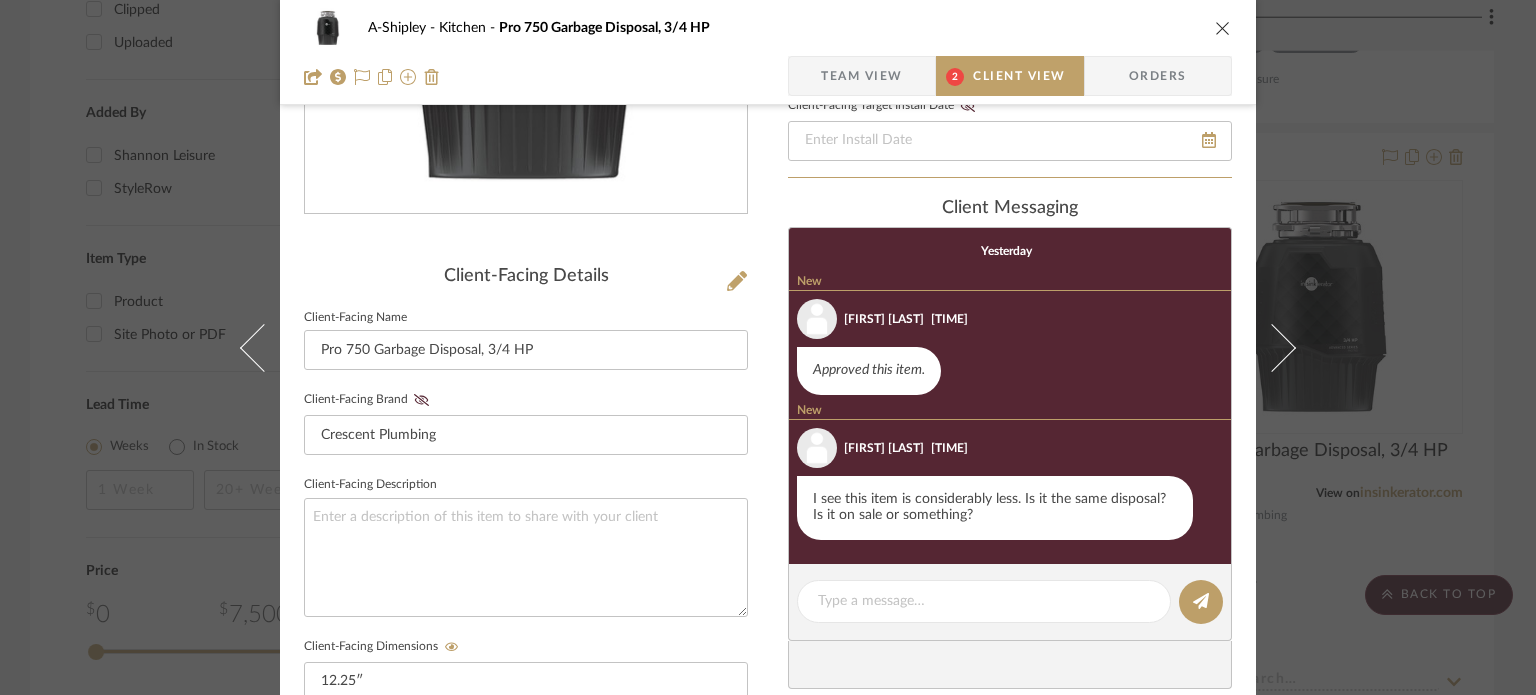 scroll, scrollTop: 364, scrollLeft: 0, axis: vertical 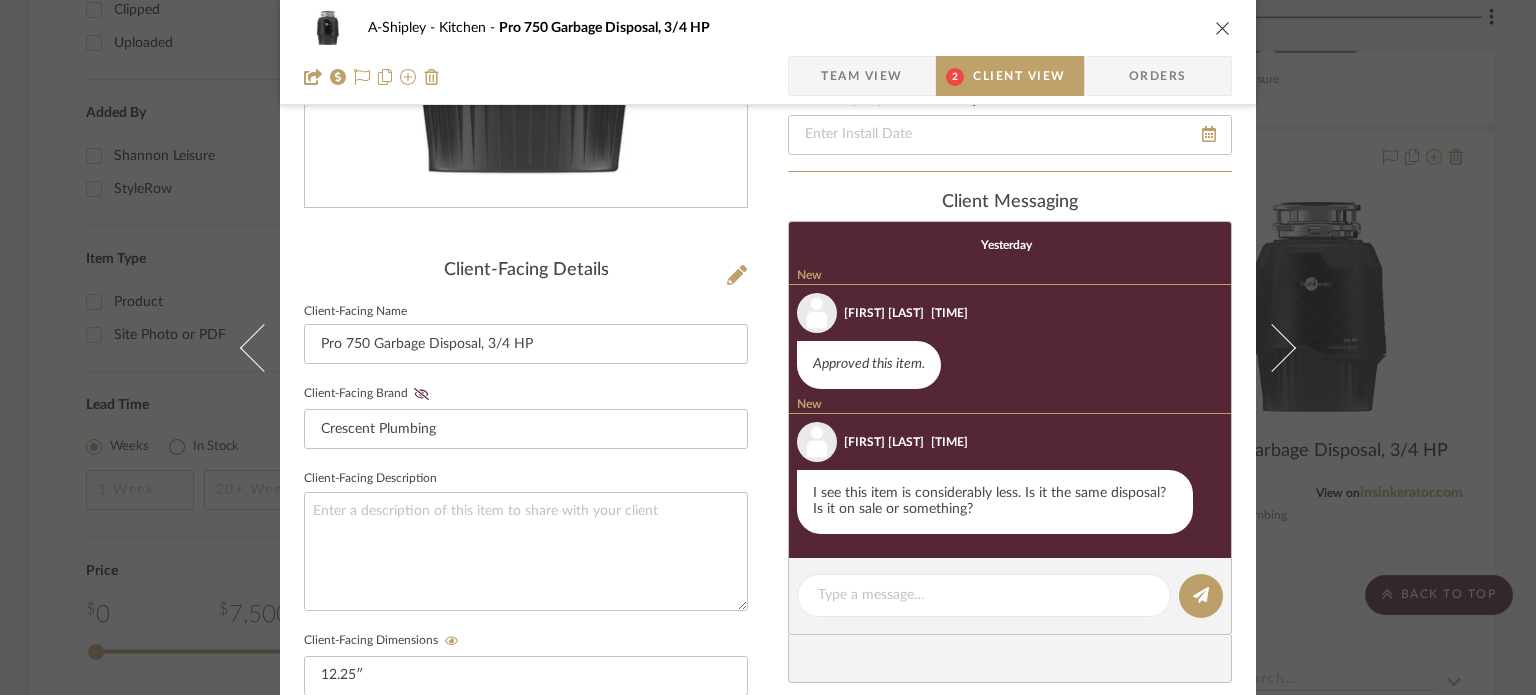 click on "[FIRST] [LAST]: Pro750-5 3/4 HP garbage disposal
3 stage multigrind, 10 year warranty
Client-Facing Brand  Crescent Plumbing  Client-Facing Description   Client-Facing Dimensions  12.25″  Client-Facing URL  https://www.insinkerator.com/documents/advanced-pro-series-garbage-disposal-installation-care-use-manual-en-us-72552.pdf  Client-Facing Product Specifications  https://www.insinkerator.com/documents/advanced-pro-series-garbage-disposal-installation-care-use-manual-en-us-72552.pdf  Export Tearsheet   Client Dashboard Pricing   Client Unit Price   $393.00      X  Quantity  1    Each      =  Subtotal   $393.00  Include Tax Include Shipping Total Client Price  (incl. tax & shipping)  $469.60  Only content on this tab can share to Dashboard. Click eyeball icon to show or hide.  Show in Client Dashboard  Dashboard Settings Client-Facing Status  Lead Time  In Stock Weeks  Est. Min   Est. Max   Client-Facing Target Install Date  New" at bounding box center (768, 347) 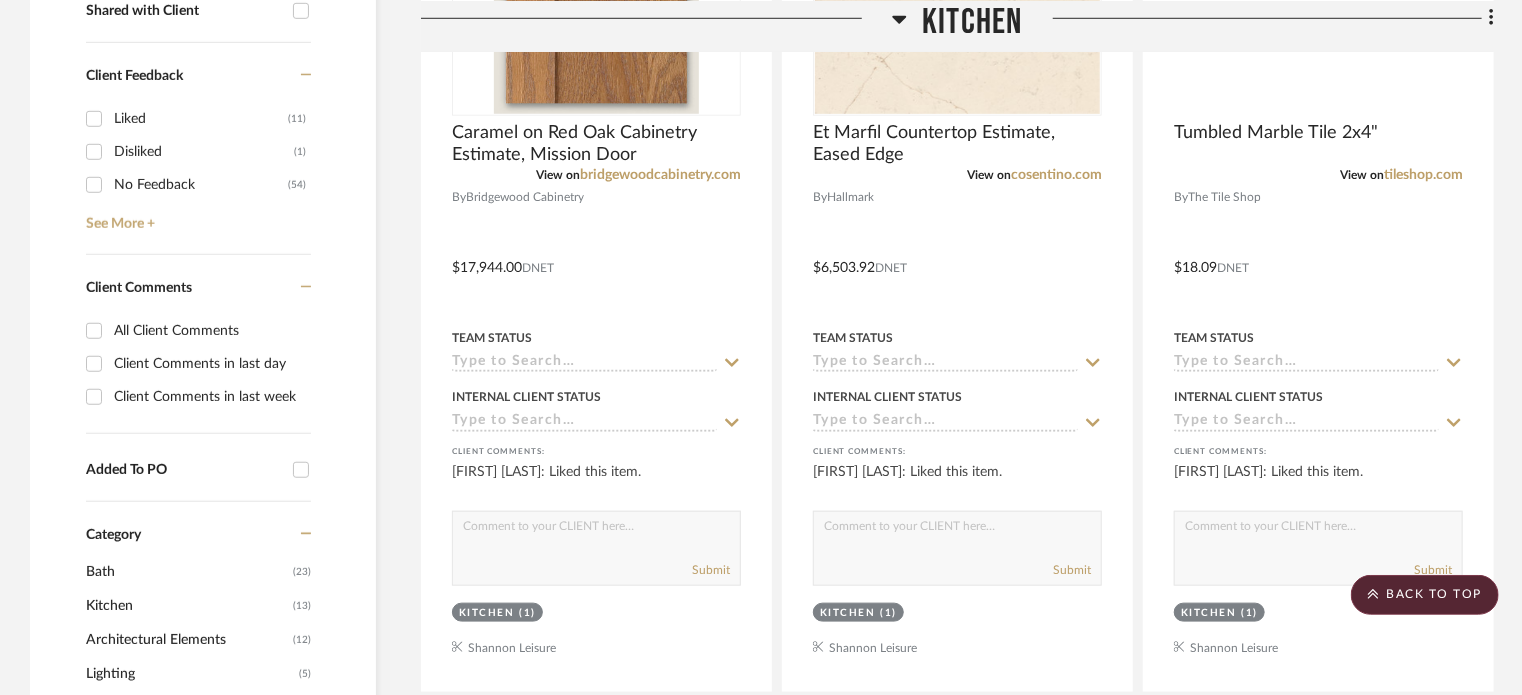 scroll, scrollTop: 625, scrollLeft: 0, axis: vertical 